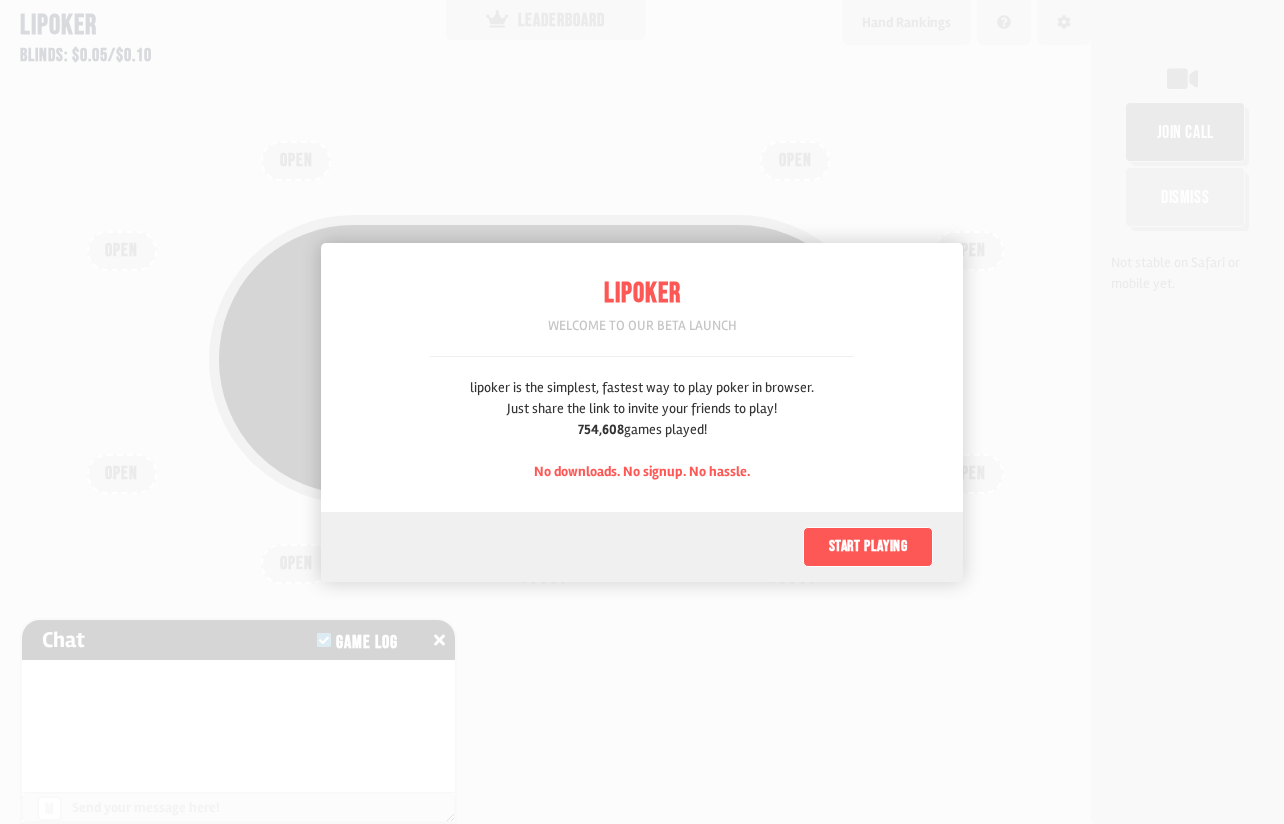 scroll, scrollTop: 0, scrollLeft: 0, axis: both 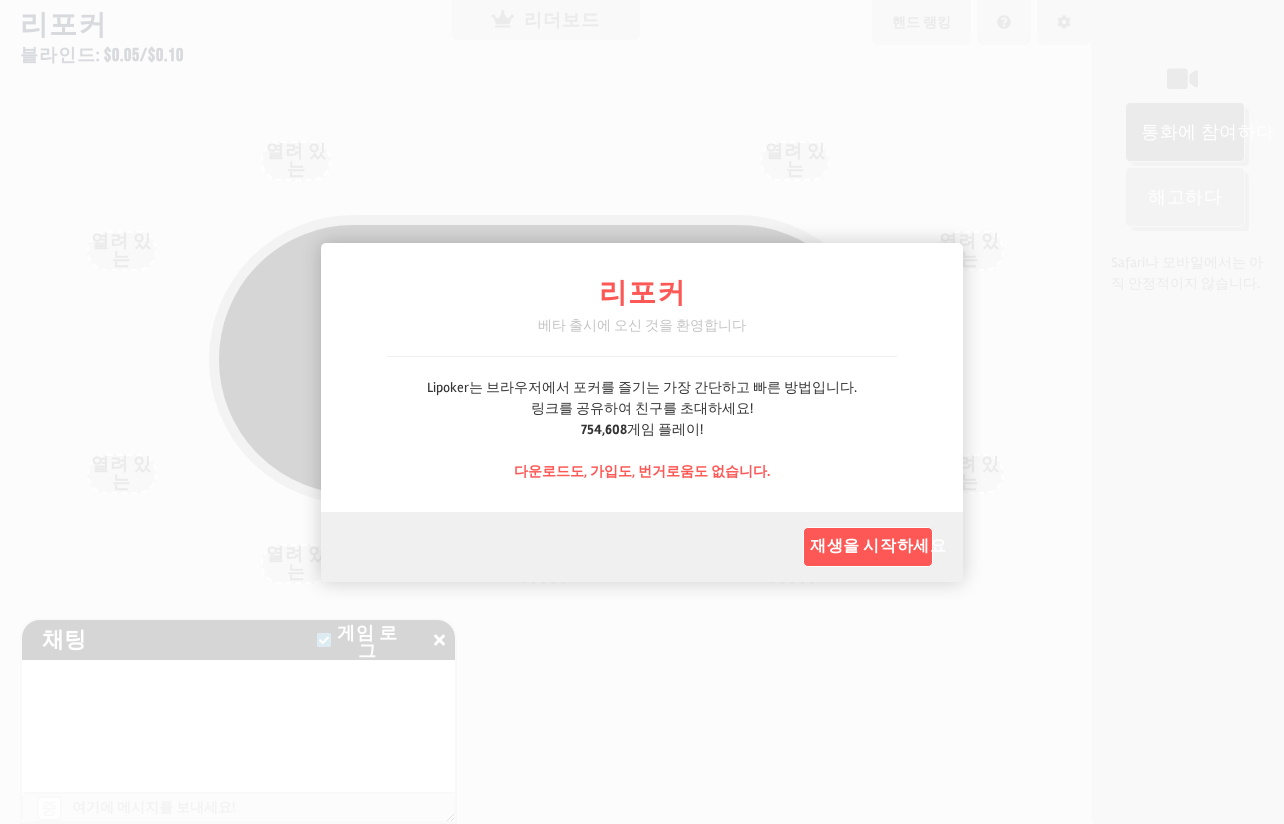 click on "Lipoker는 브라우저에서 포커를 즐기는 가장 간단하고 빠른 방법입니다.  링크를 공유하여 친구를 초대하세요!  754,608  게임 플레이!  다운로드도, 가입도, 번거로움도 없습니다." at bounding box center [642, 429] 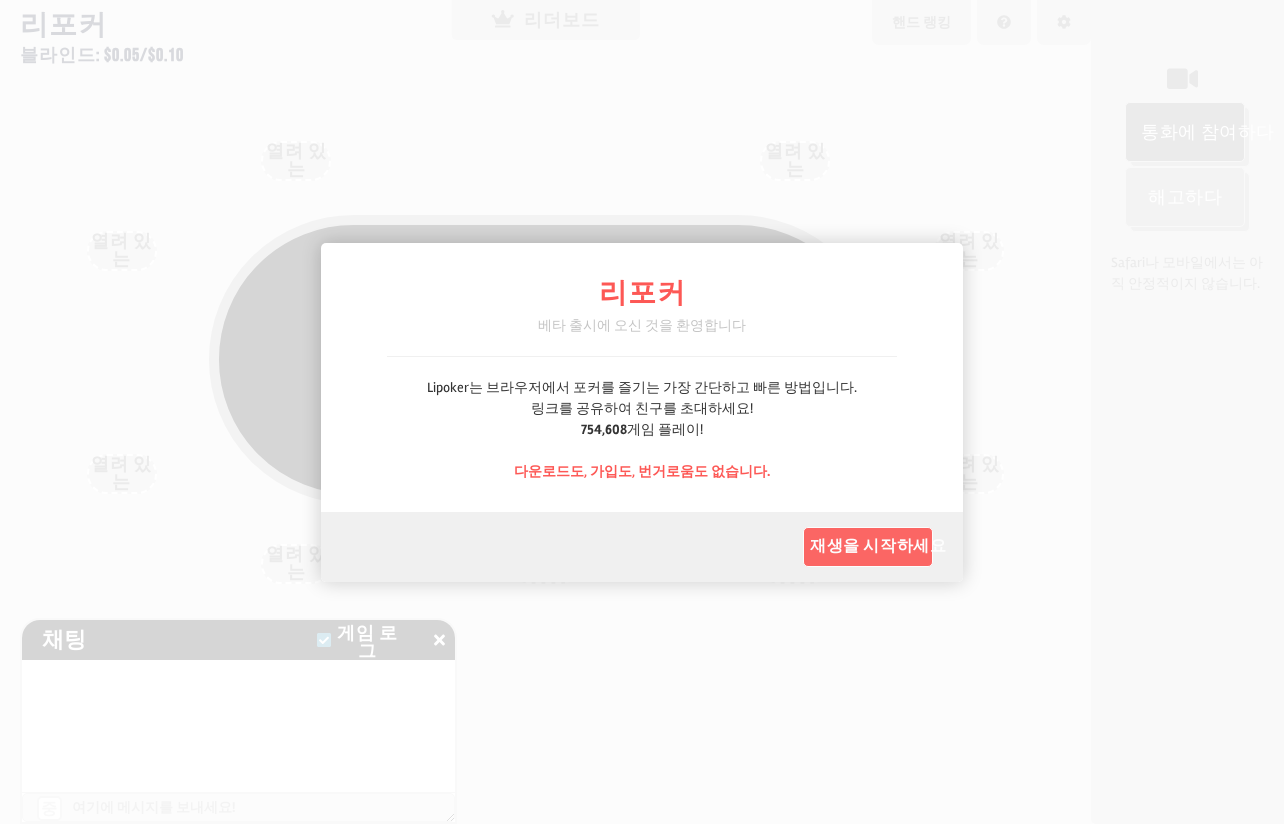 click on "재생을 시작하세요" at bounding box center [868, 547] 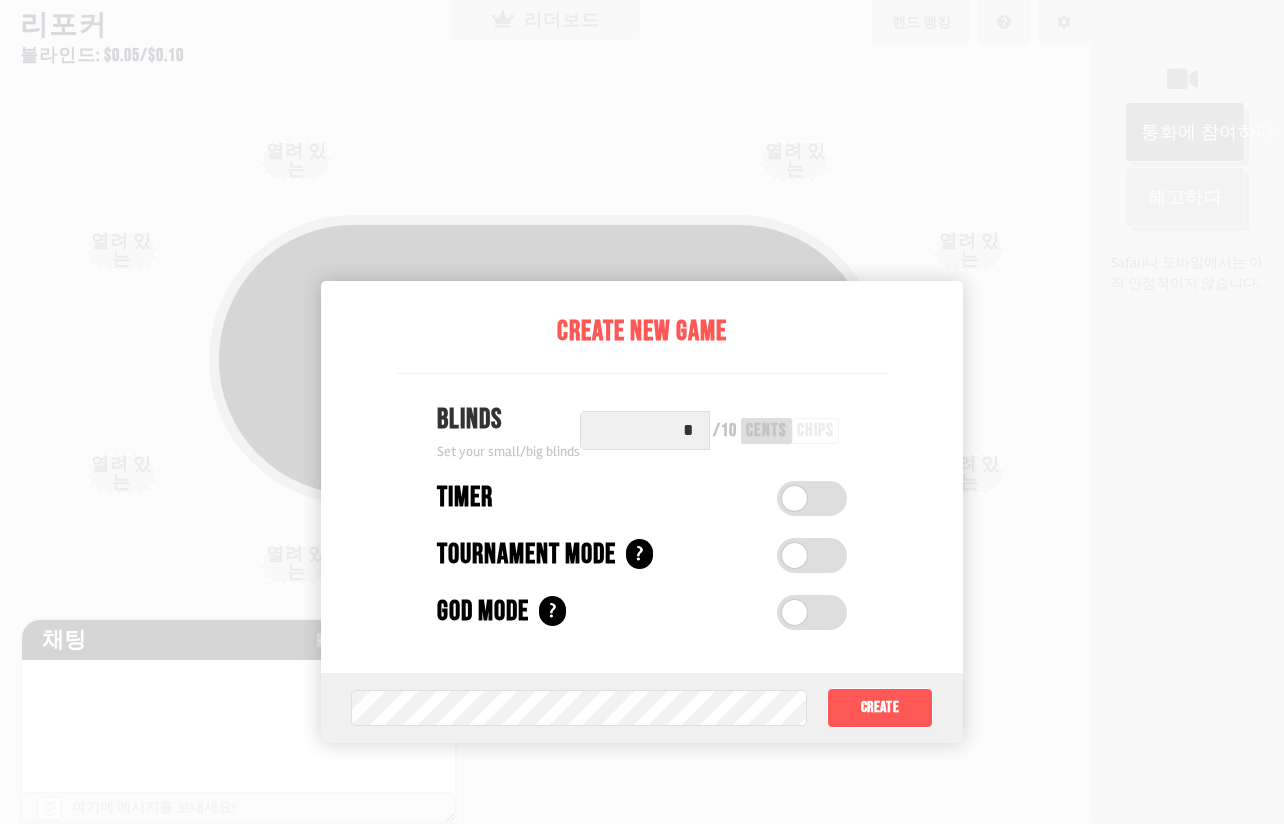 scroll, scrollTop: 100, scrollLeft: 0, axis: vertical 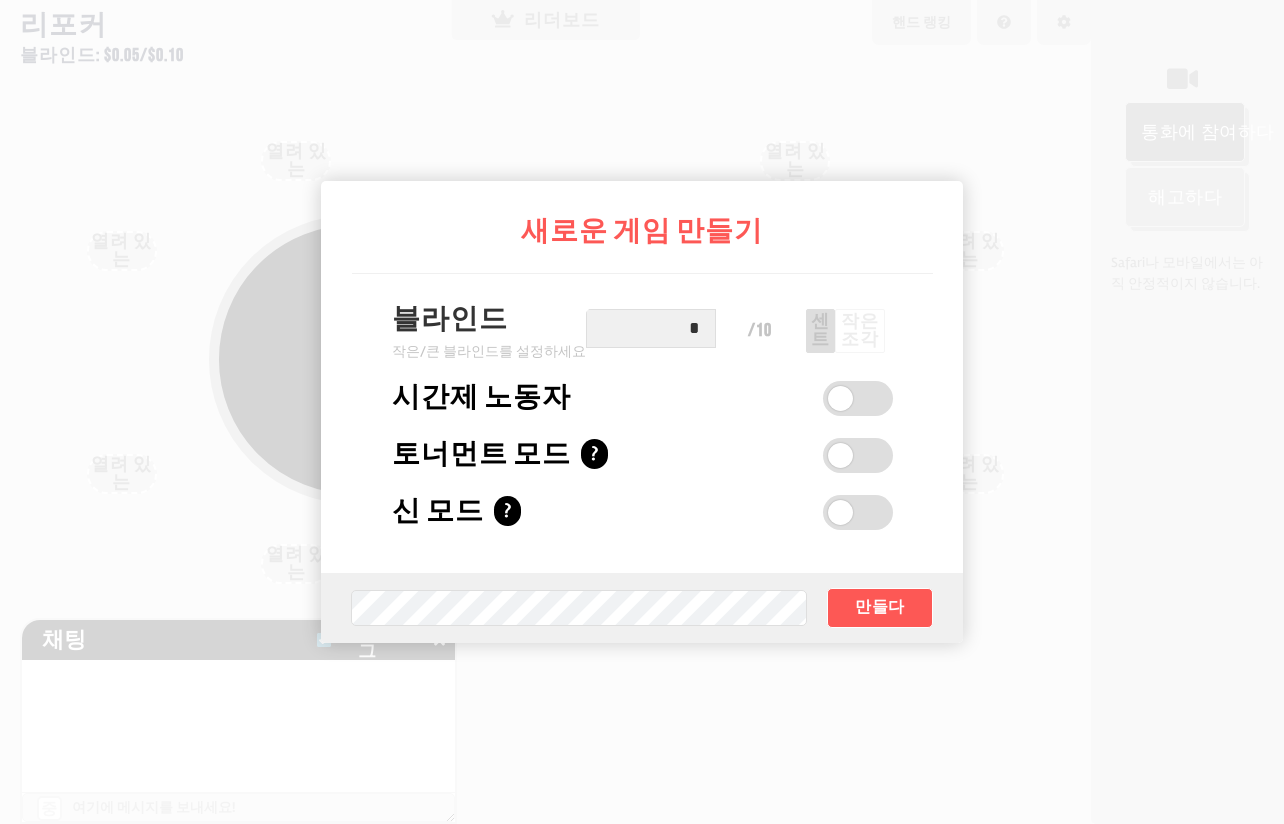 click on "*" at bounding box center [651, 328] 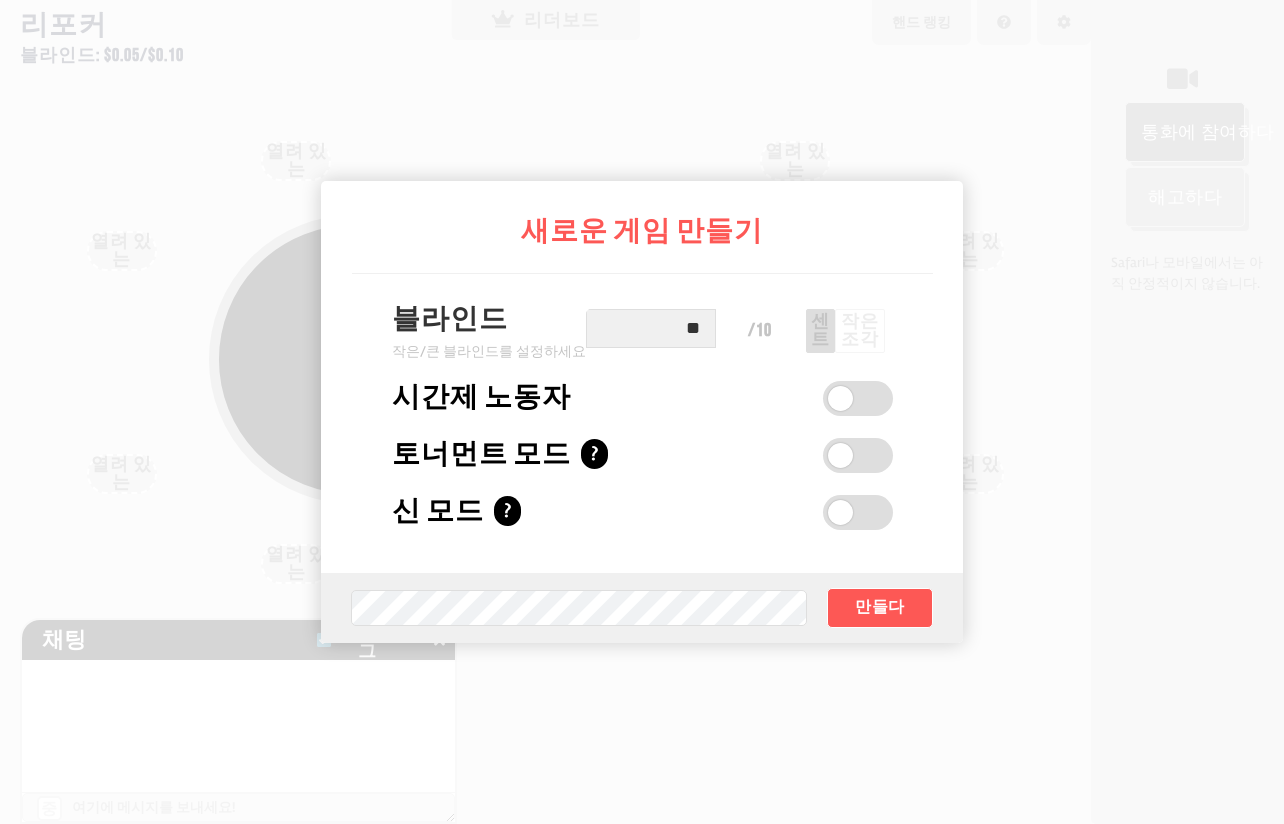 type on "*" 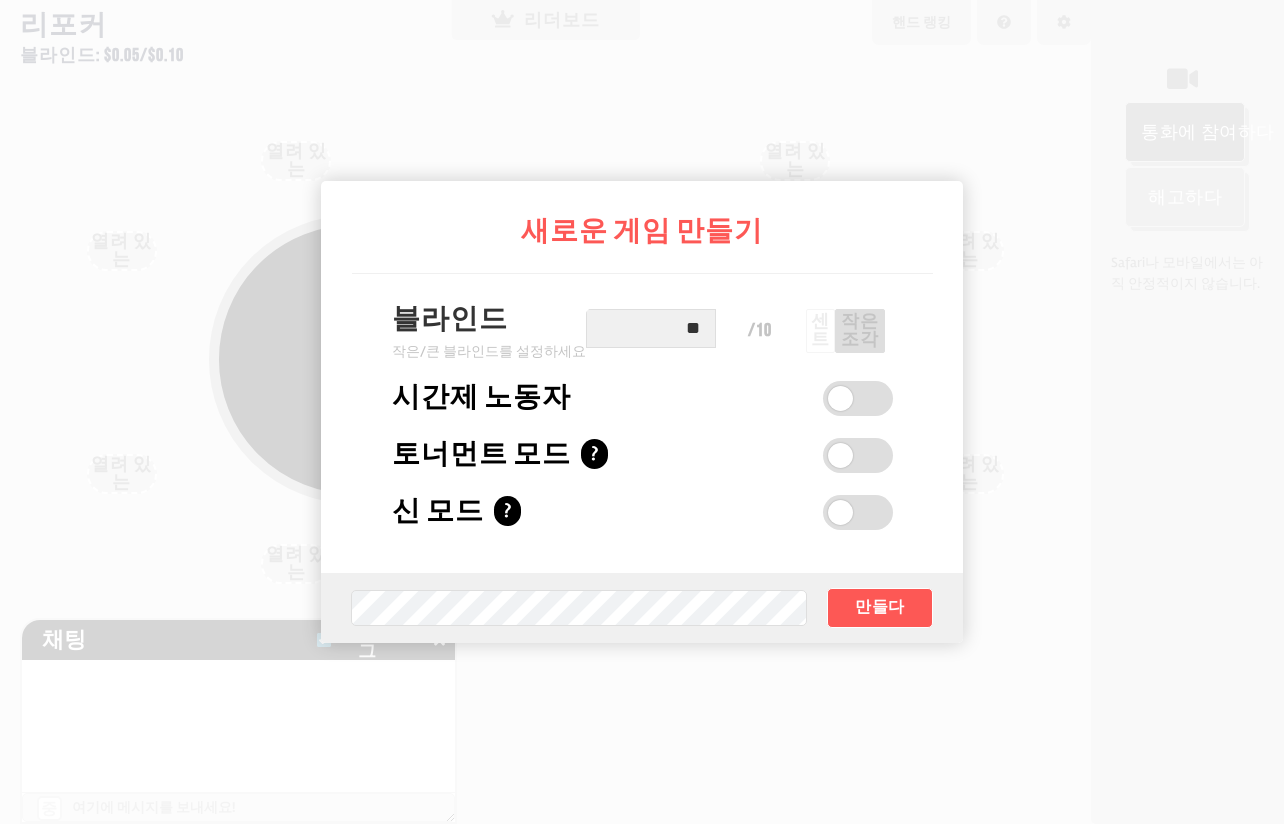 click on "/" at bounding box center [752, 330] 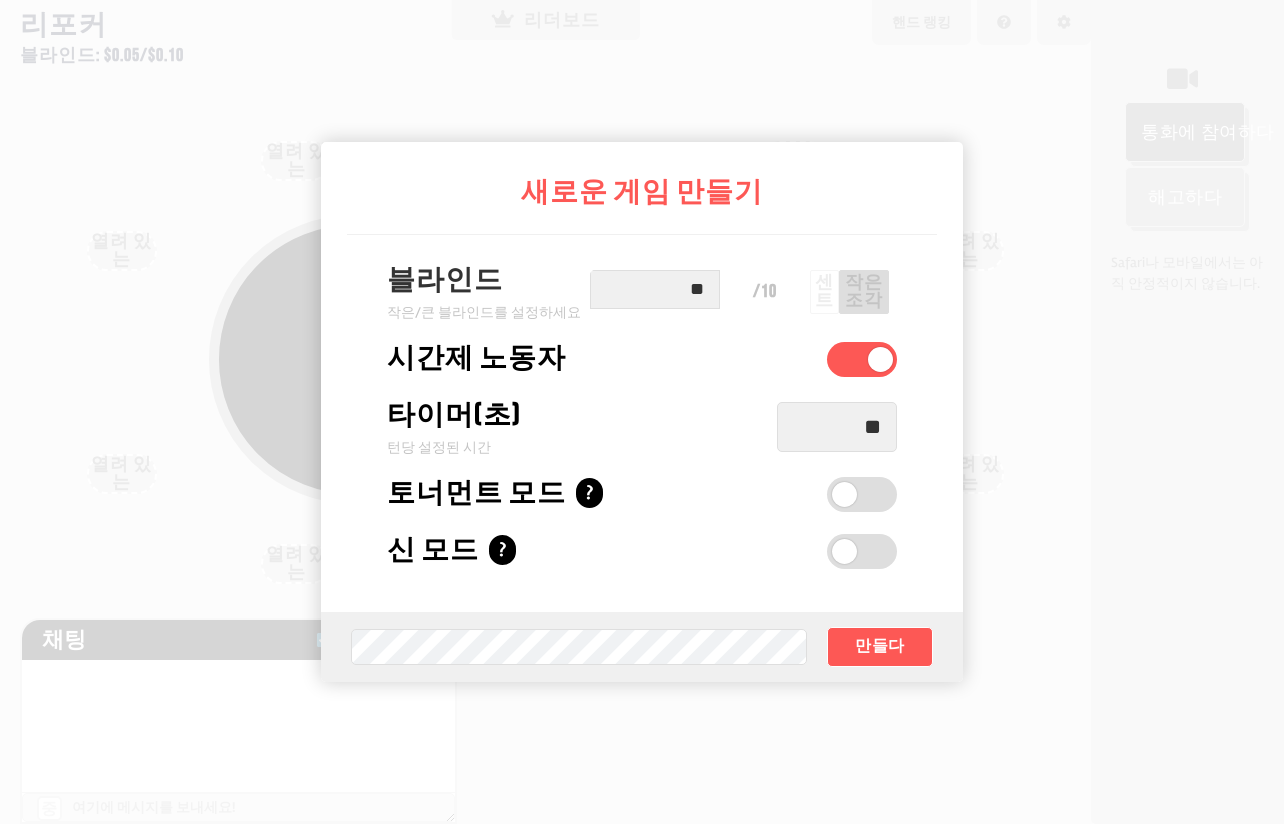 click at bounding box center [862, 359] 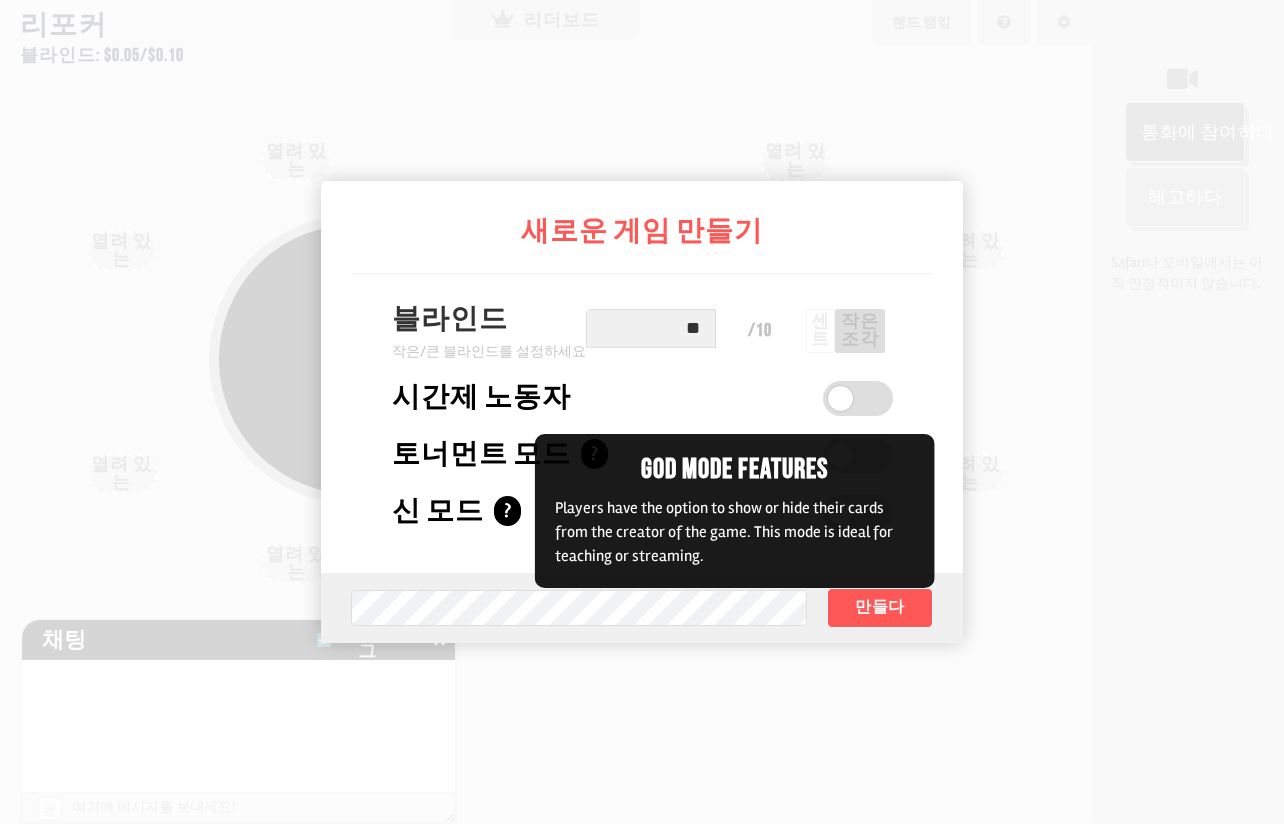 click on "?" at bounding box center (507, 511) 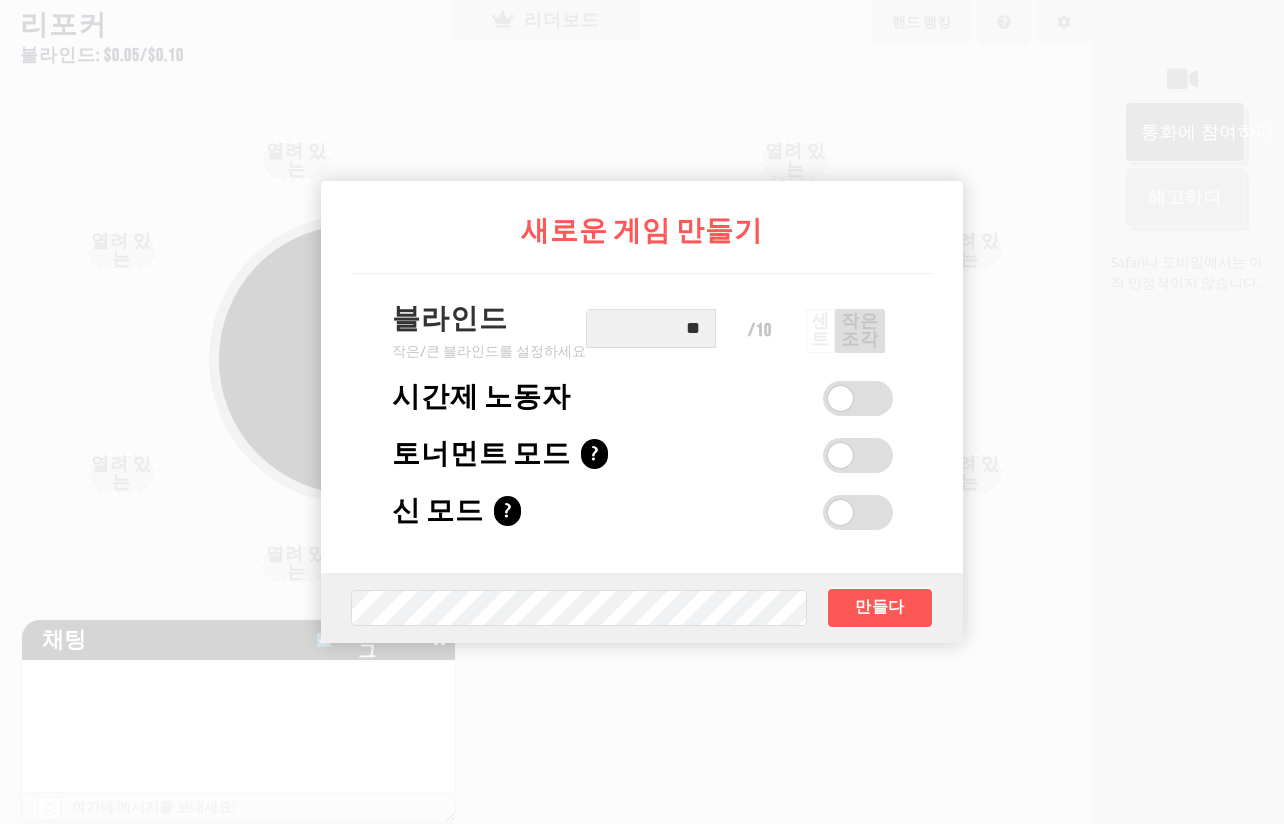 click on "게임 비밀번호 (선택사항) 만들다" at bounding box center (642, 608) 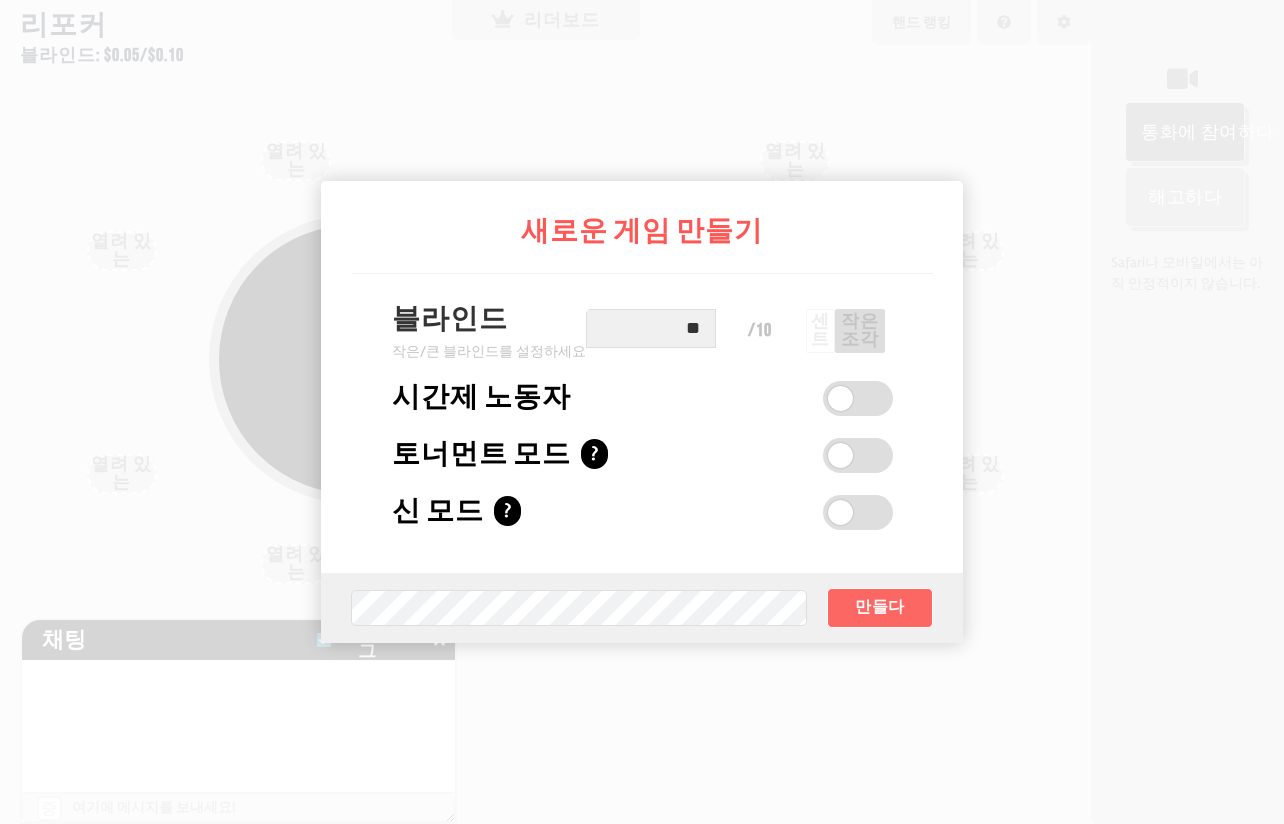 click on "만들다" at bounding box center [880, 608] 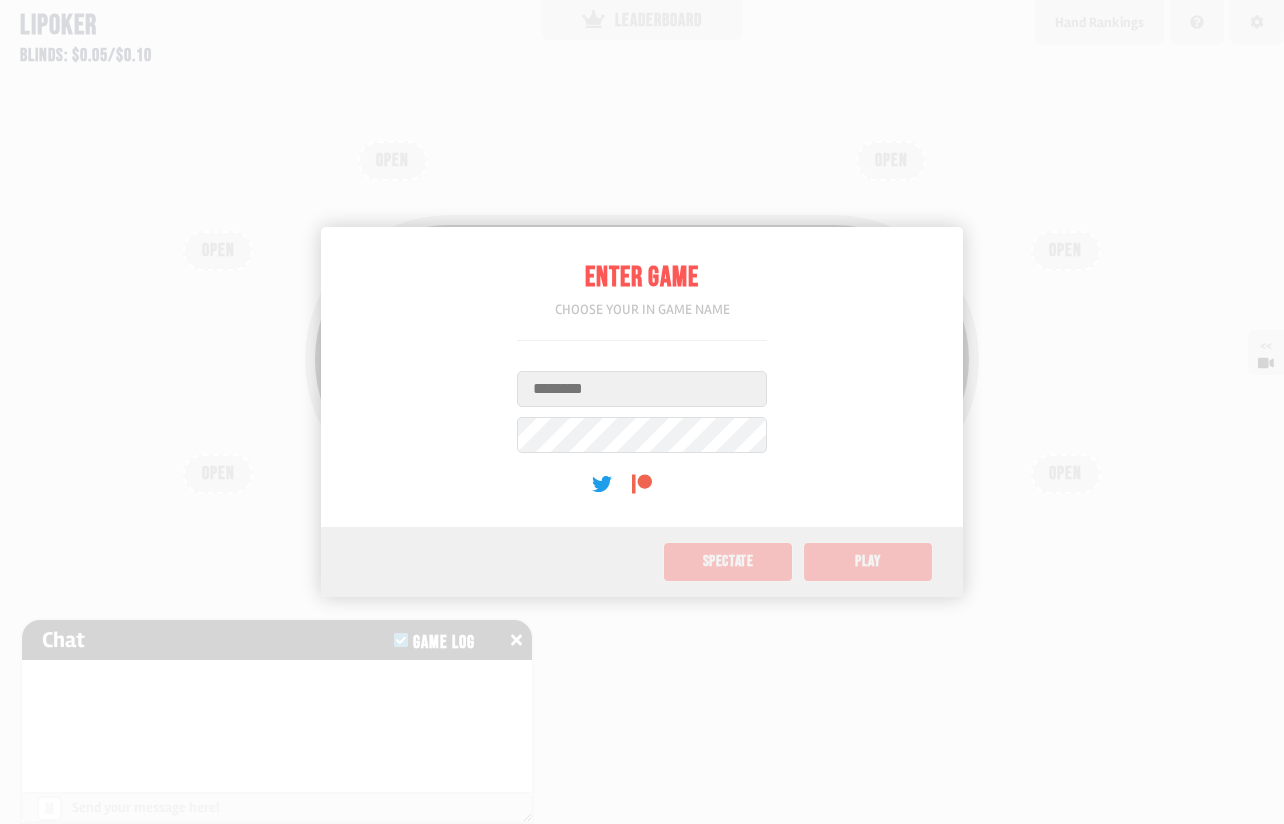scroll, scrollTop: 0, scrollLeft: 0, axis: both 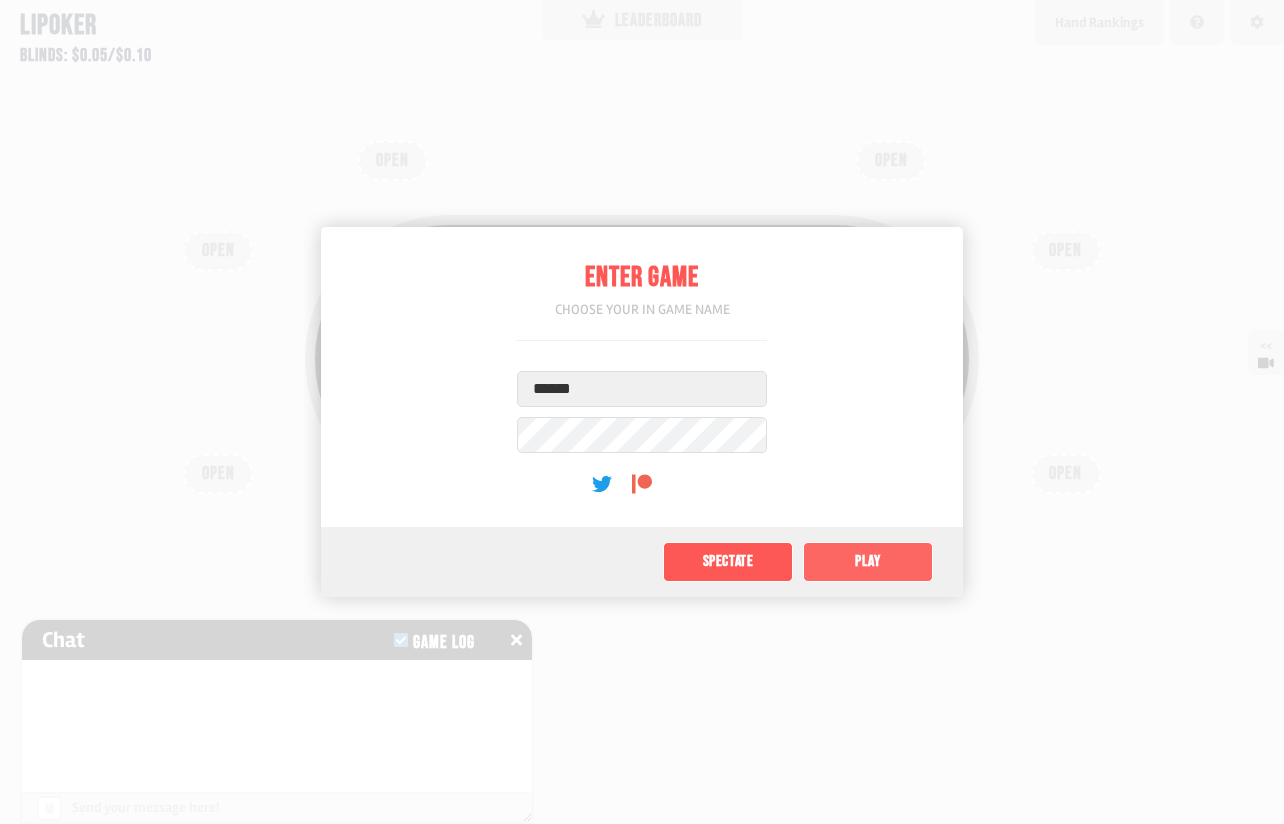 type on "******" 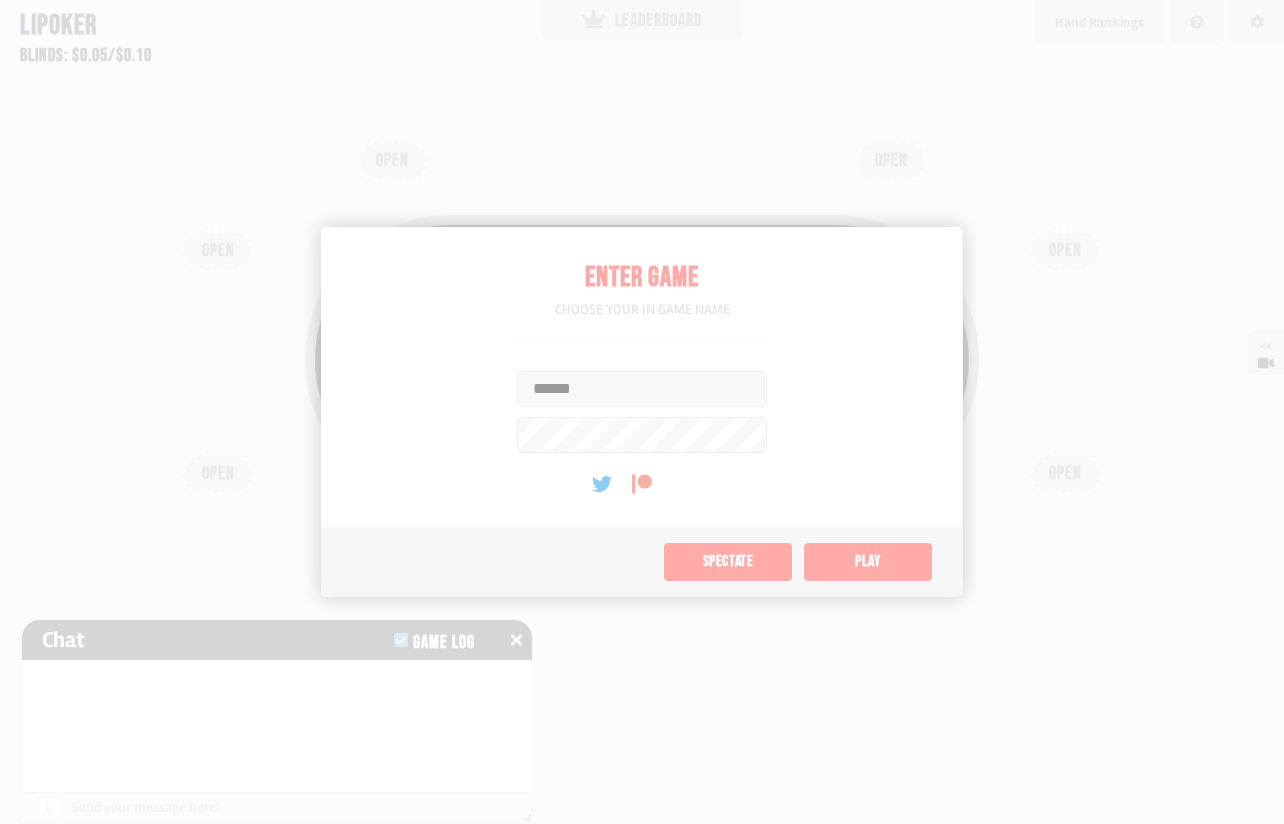 type on "**" 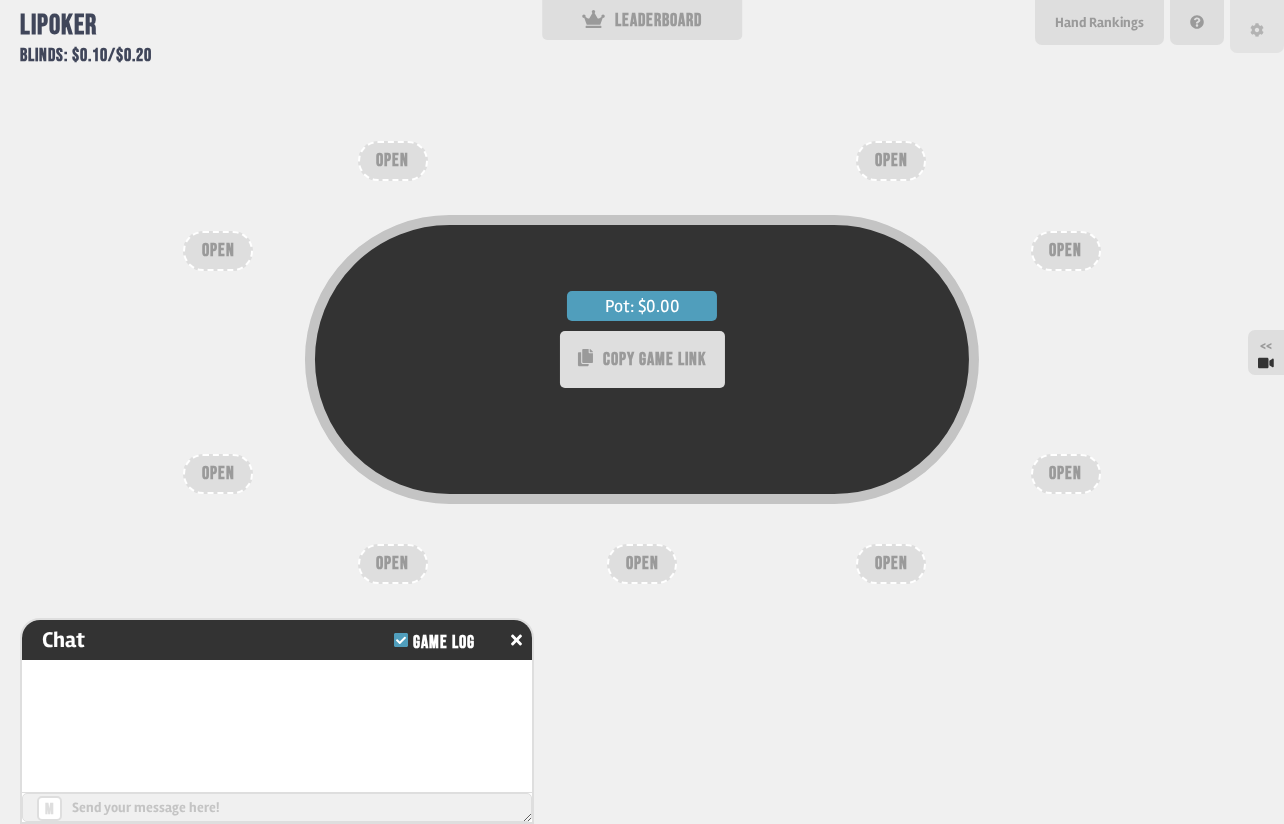 click at bounding box center [1257, 30] 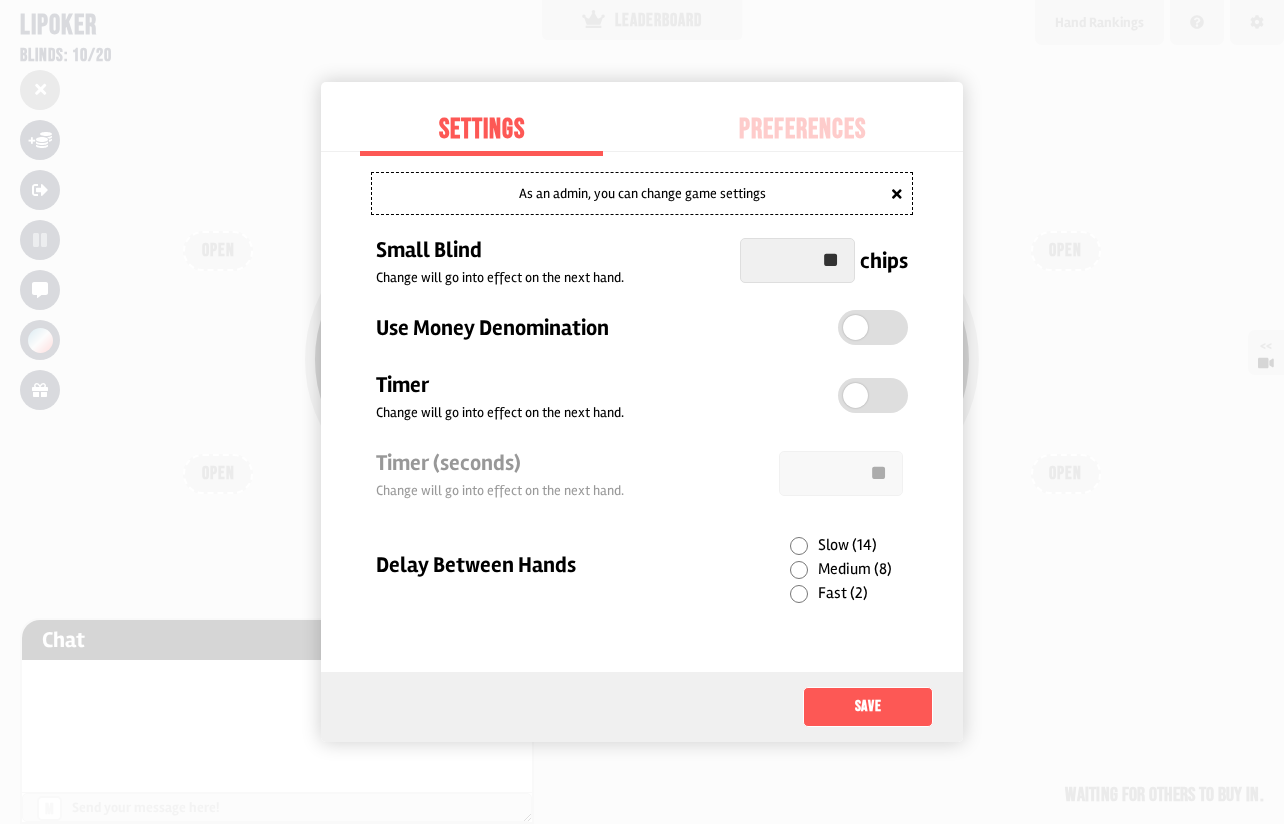 scroll, scrollTop: 52, scrollLeft: 0, axis: vertical 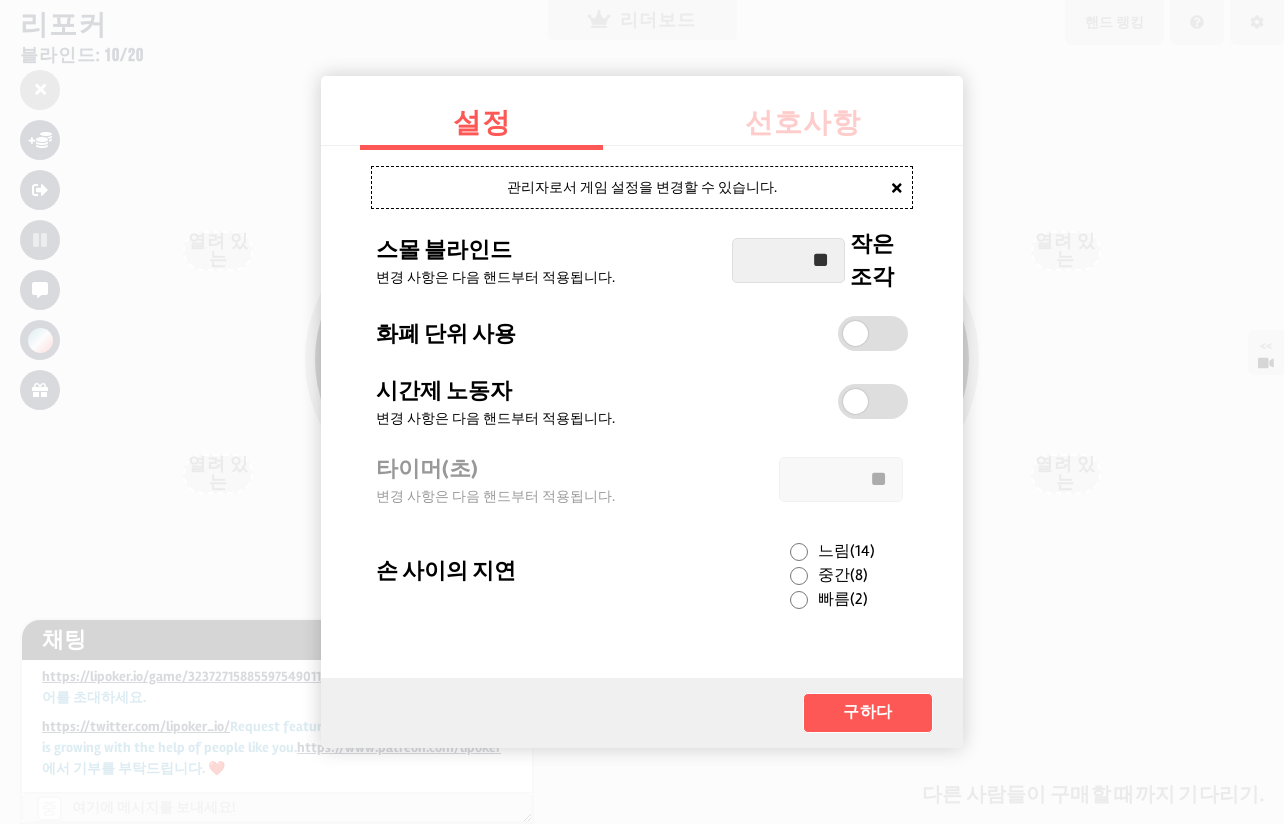 click on "As an admin you can change game settings Small blind Changes will go into effect on the next hand. ** Small chip Use currency Time worker Changes will go into effect on the next hand. Timer (seconds) Changes will go into effect on the next hand. ** Delay Between Hands Slow (14) Medium (8) Fast (2)" at bounding box center [642, 397] 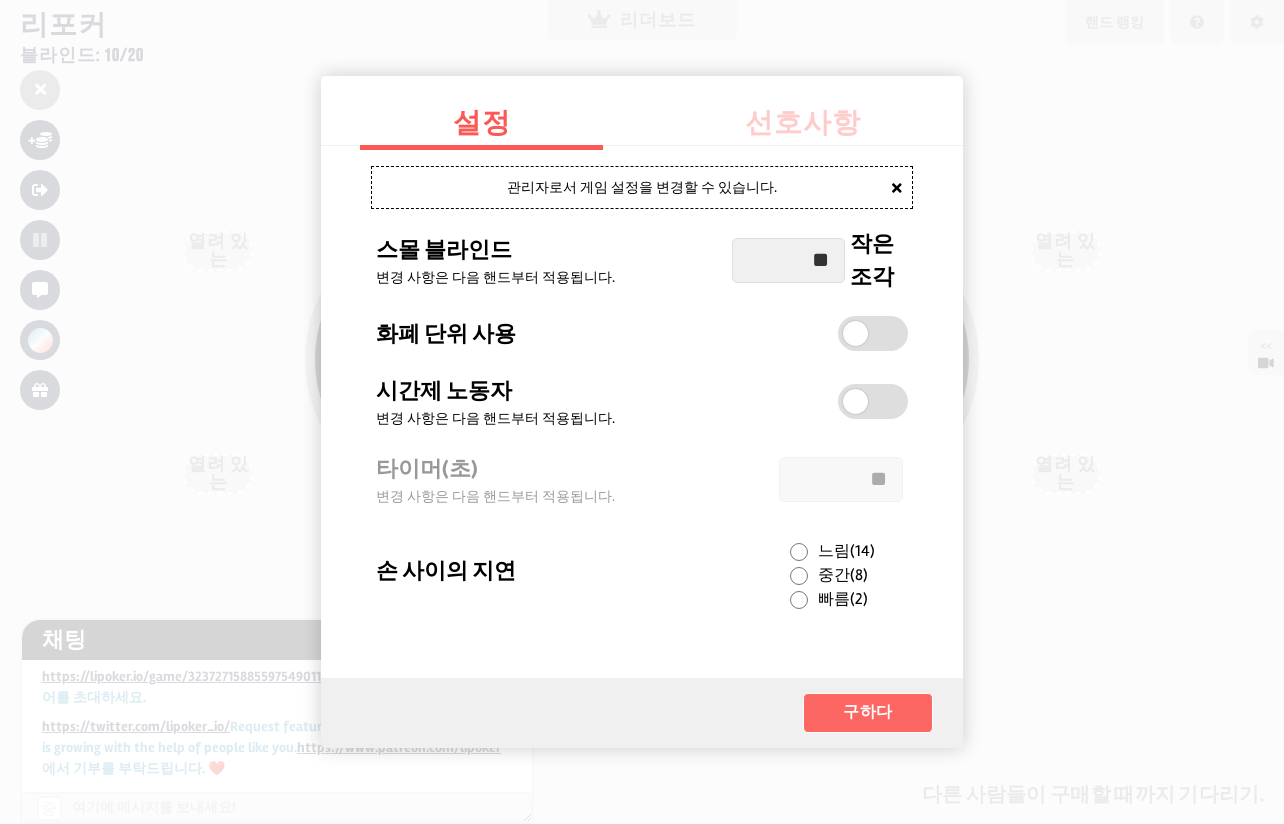 click on "구하다" at bounding box center [868, 713] 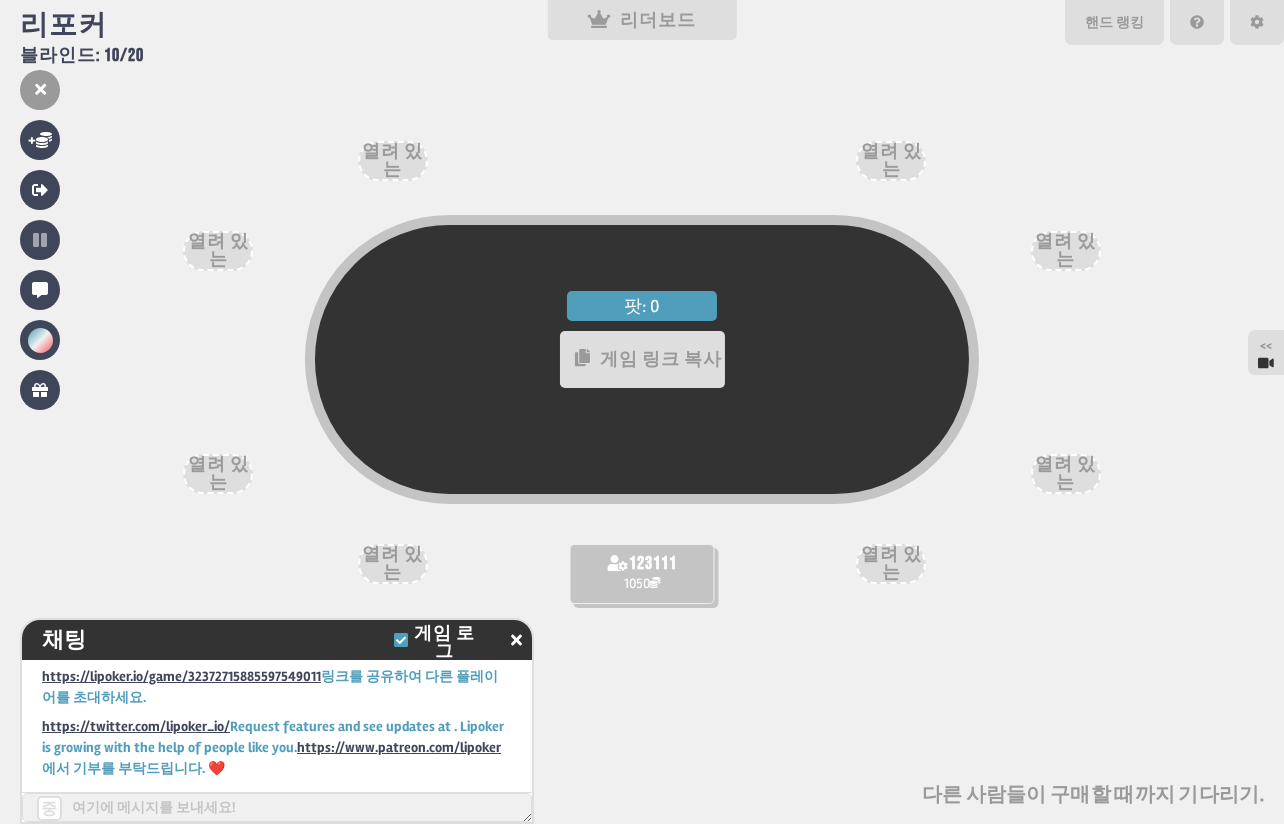 click on "팟: 0   게임 링크 복사" at bounding box center [642, 401] 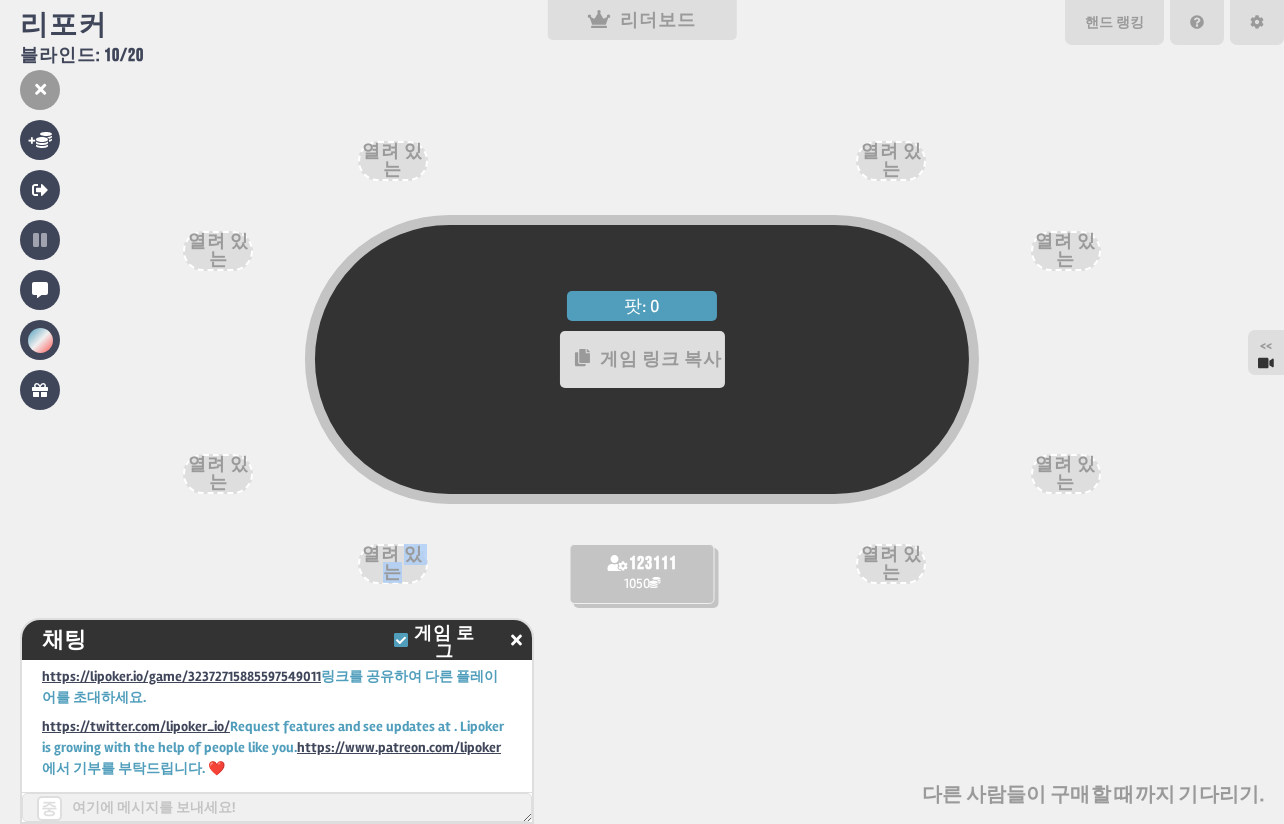 click on "열려 있는" at bounding box center (392, 563) 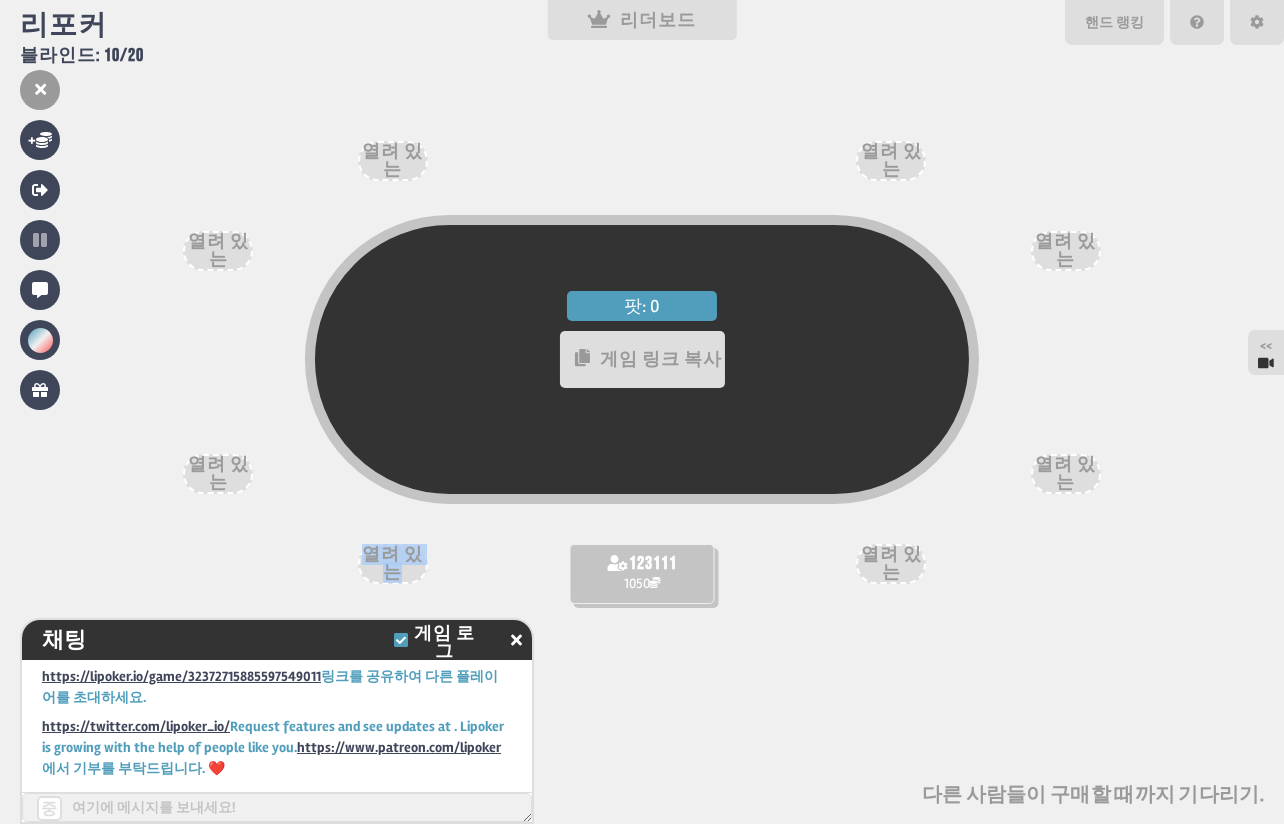 click on "열려 있는" at bounding box center (392, 563) 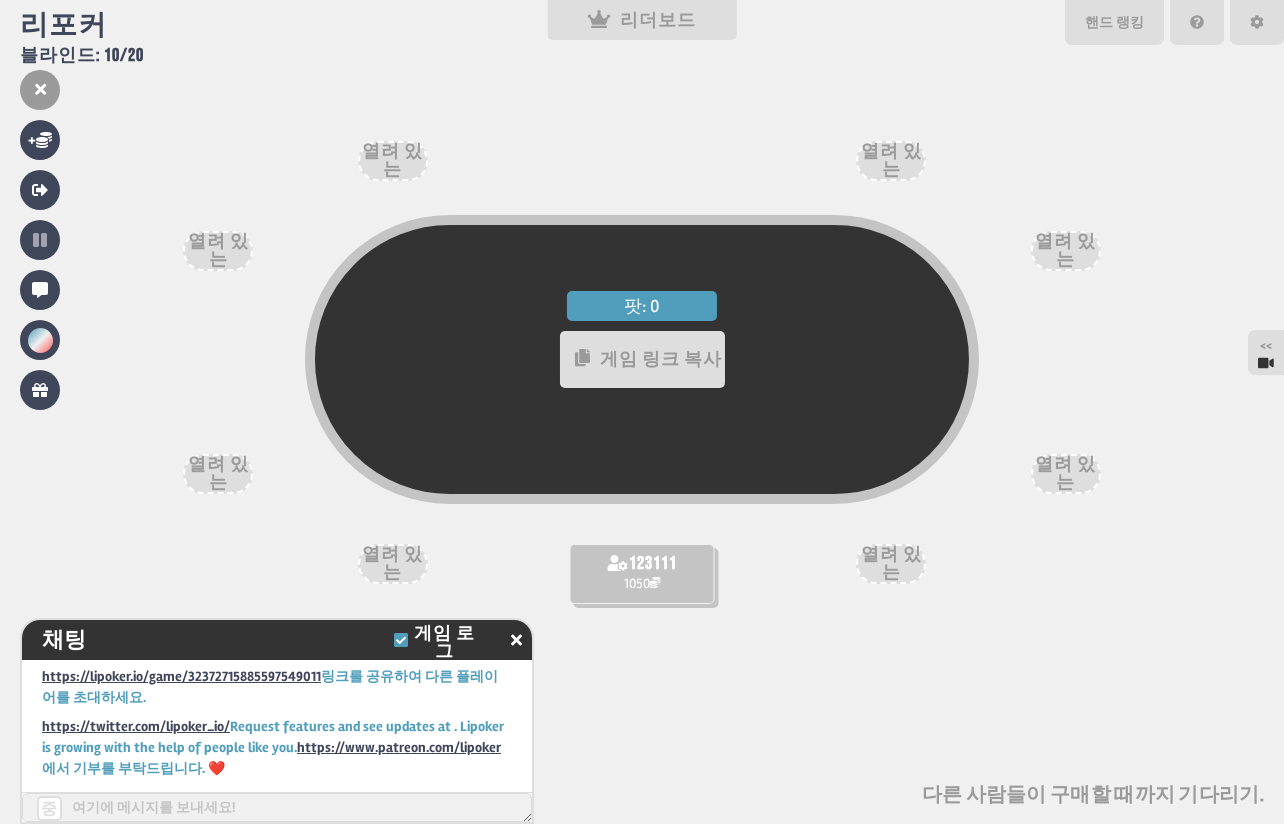 click on "팟: 0   게임 링크 복사 123111 1050 열려 있는 열려 있는 열려 있는 열려 있는 열려 있는 열려 있는 열려 있는 열려 있는 다른 사람들이 구매할 때까지 기다리기" at bounding box center (642, 412) 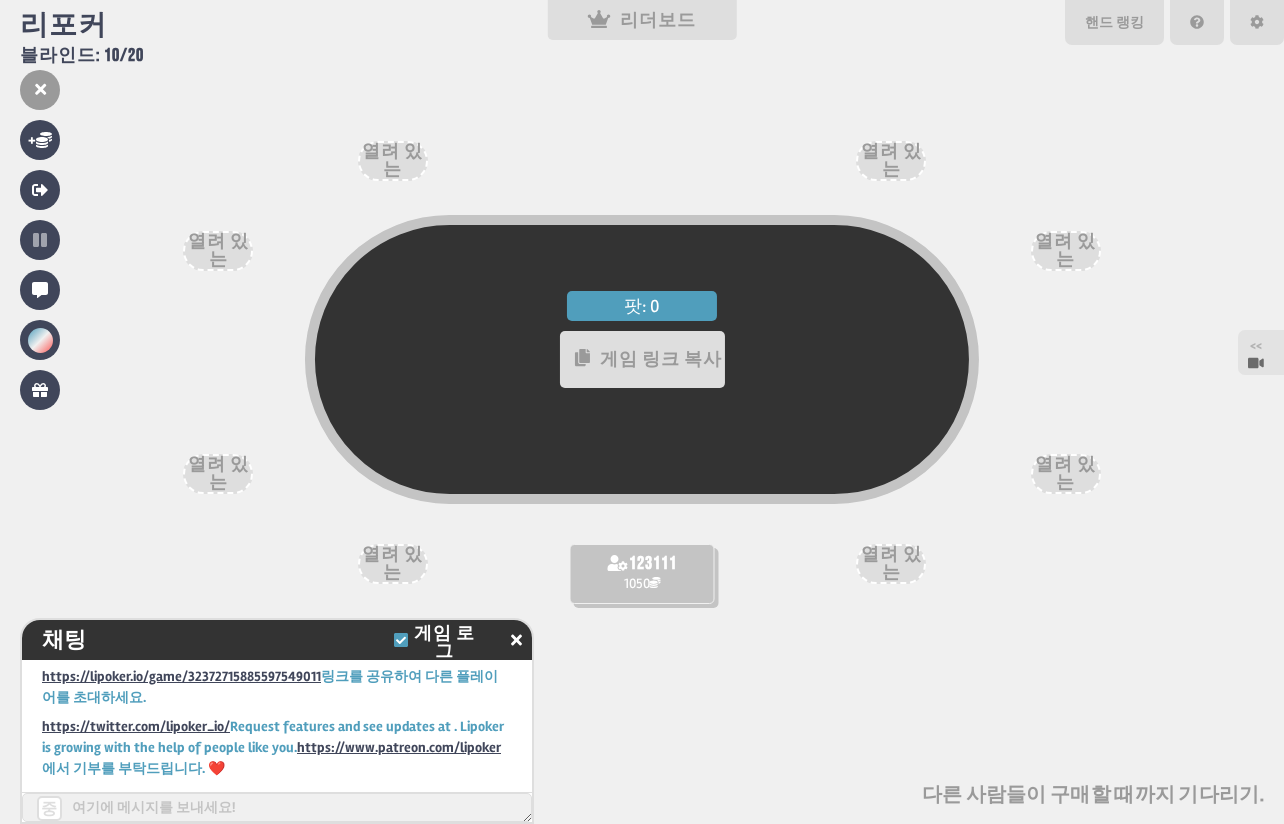 click on "<<" at bounding box center [1256, 352] 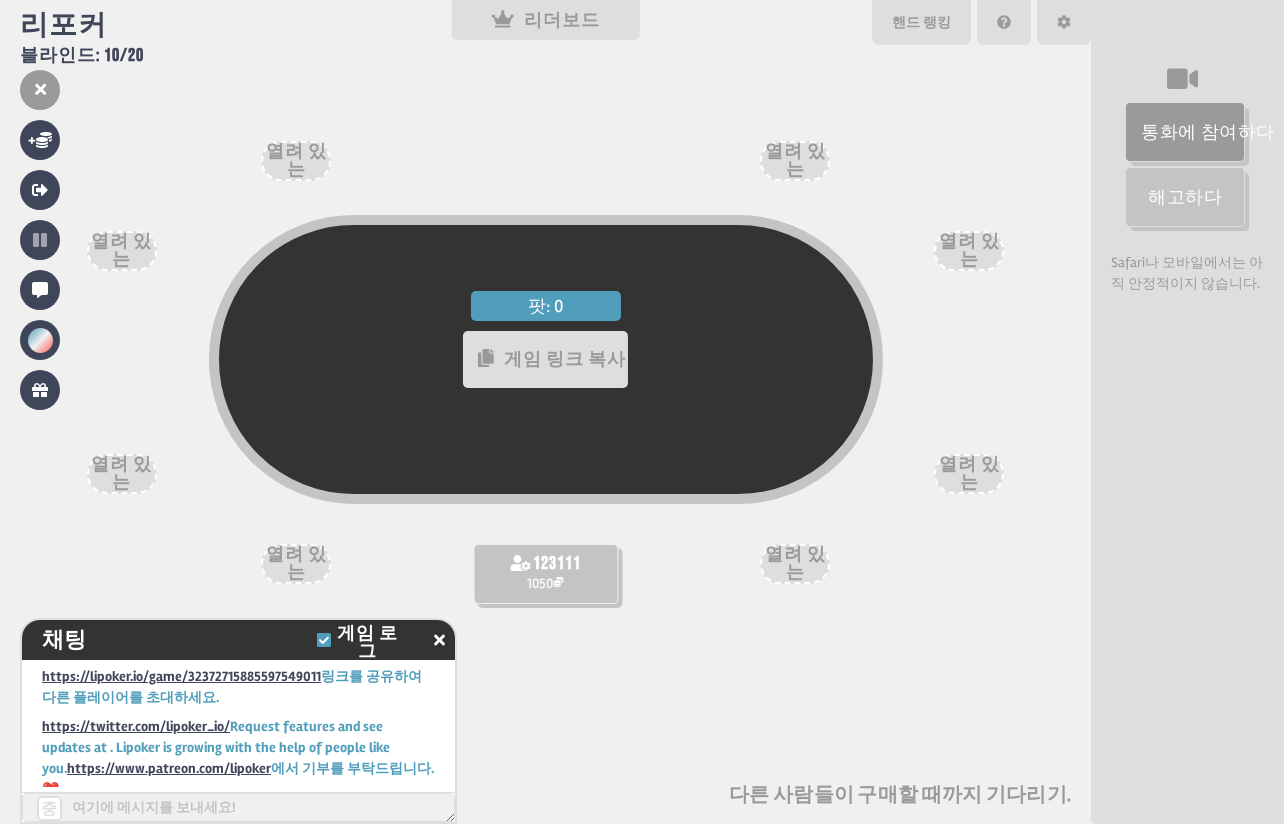 click on "통화에 참여하다 해고하다 Safari나 모바일에서는 아직 안정적이지 않습니다." at bounding box center (1187, 177) 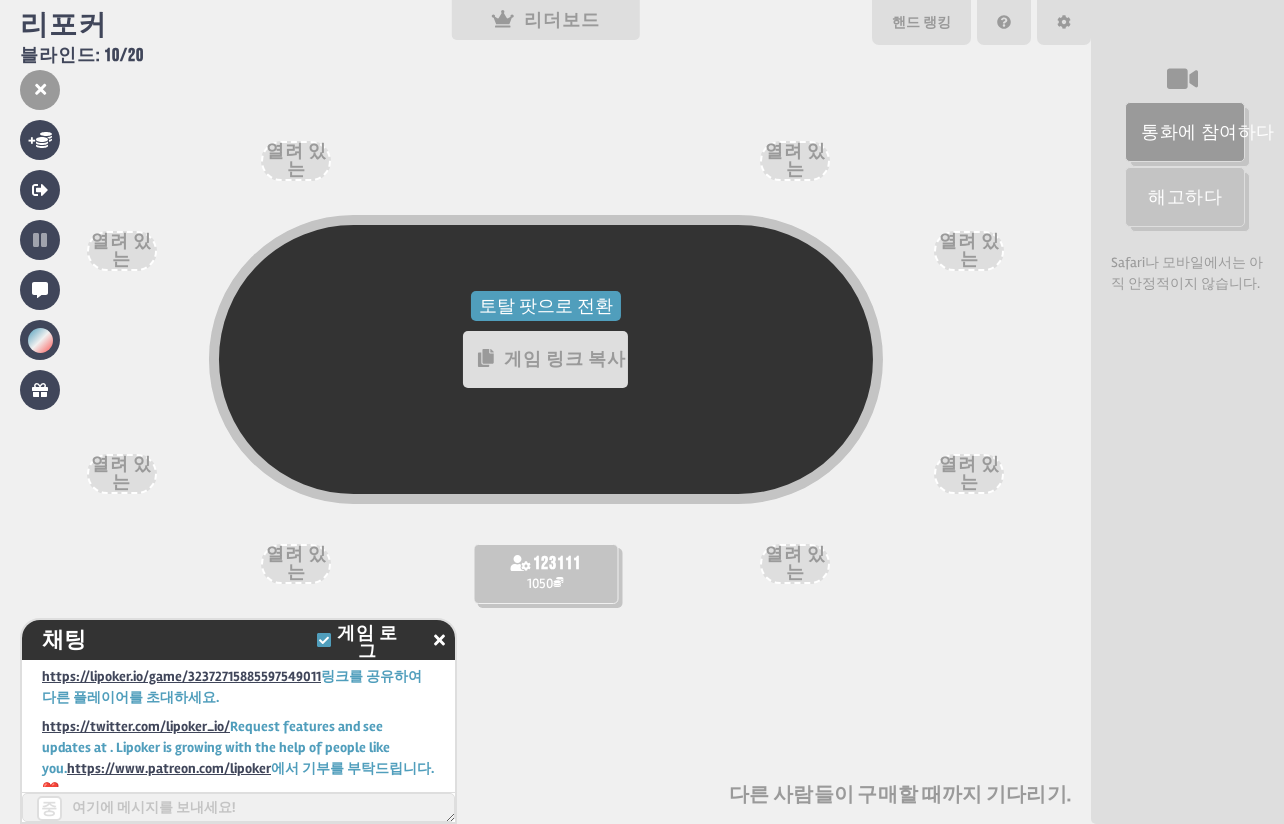 click on "토탈 팟으로 전환   게임 링크 복사 123111 1050 열려 있는 열려 있는 열려 있는 열려 있는 열려 있는 열려 있는 열려 있는 열려 있는 다른 사람들이 구매할 때까지 기다리기" at bounding box center (545, 412) 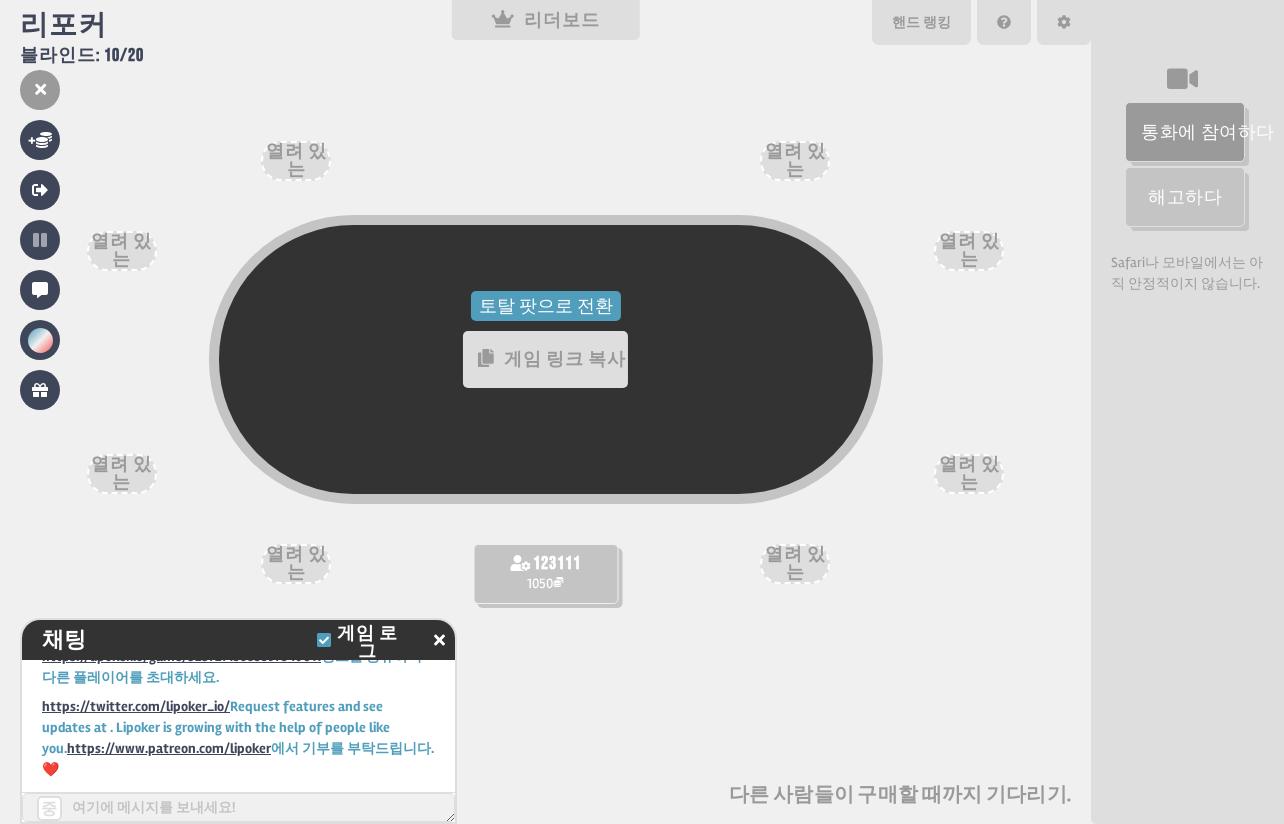 click on "열려 있는" at bounding box center (296, 563) 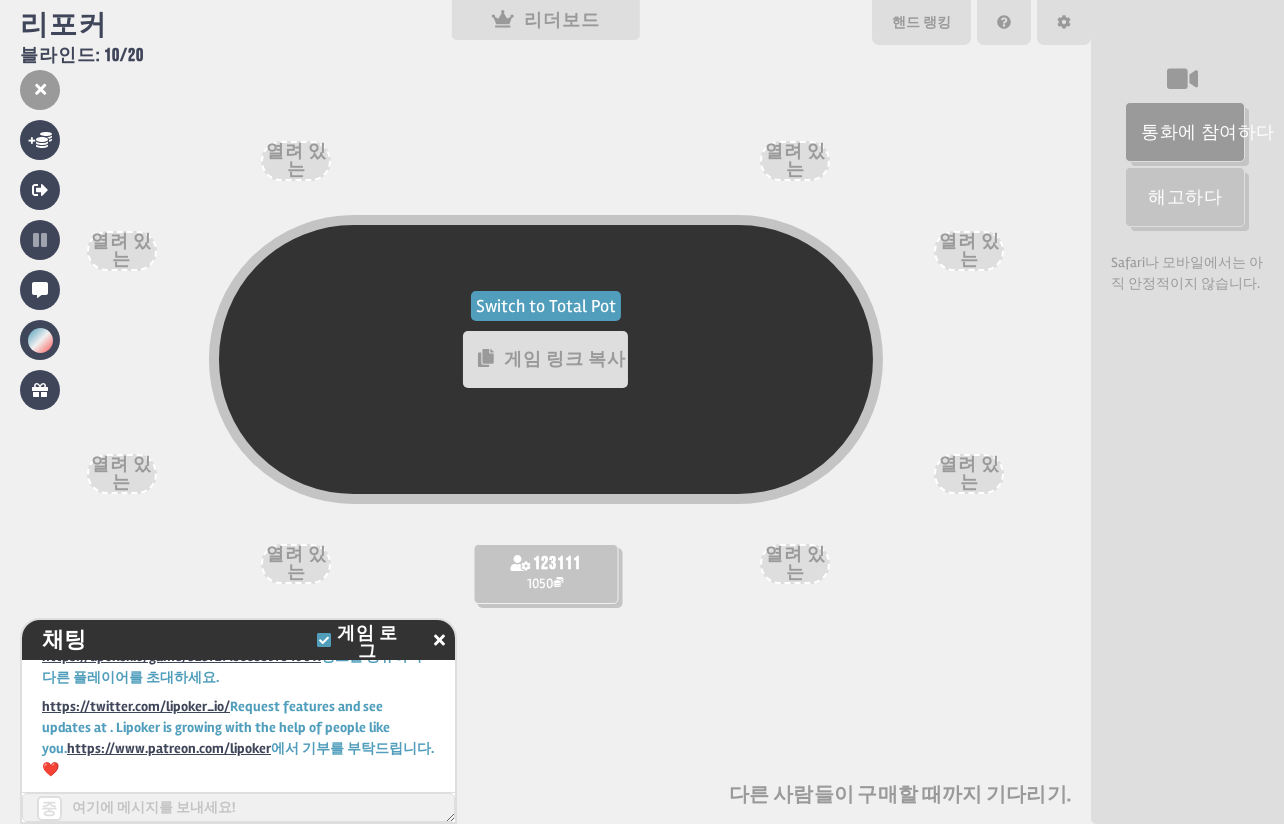 click on "Switch to Total Pot" at bounding box center (546, 306) 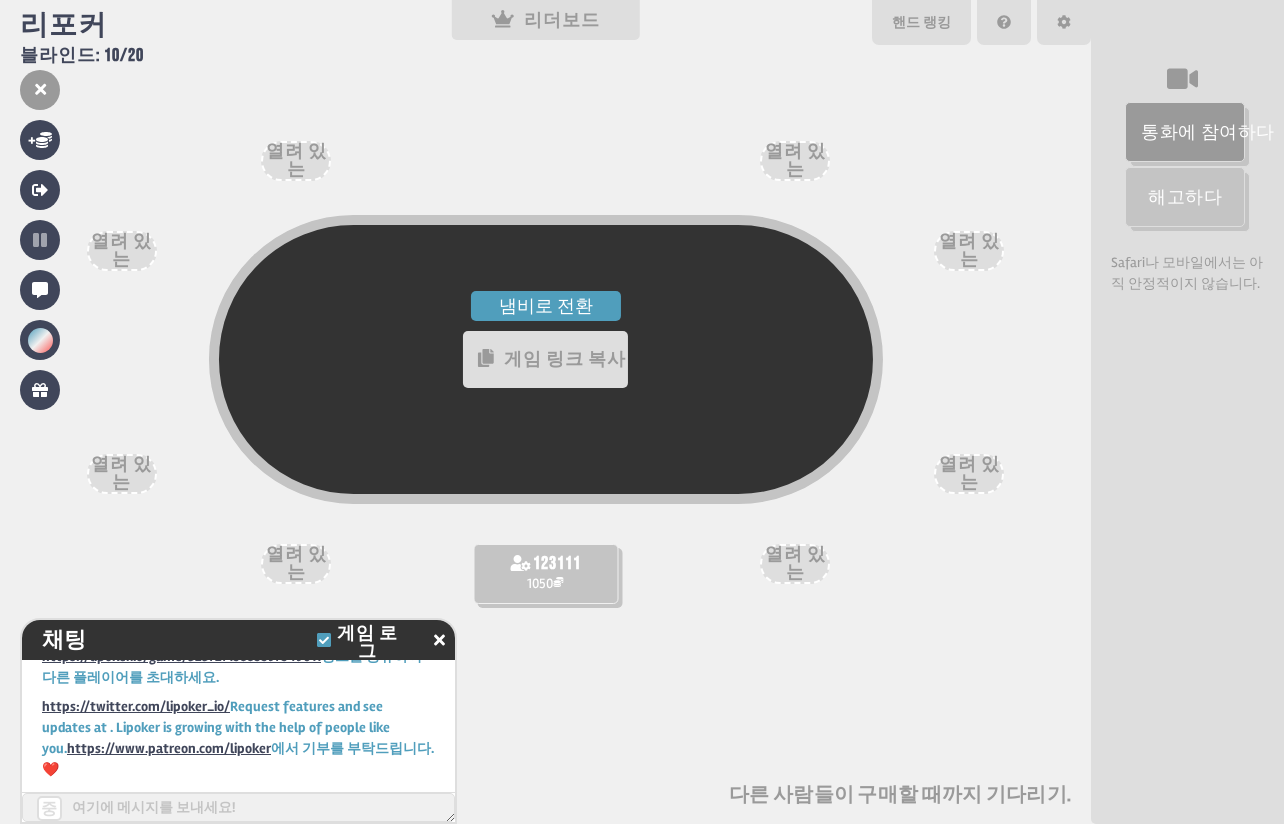 click on "냄비로 전환" at bounding box center [546, 306] 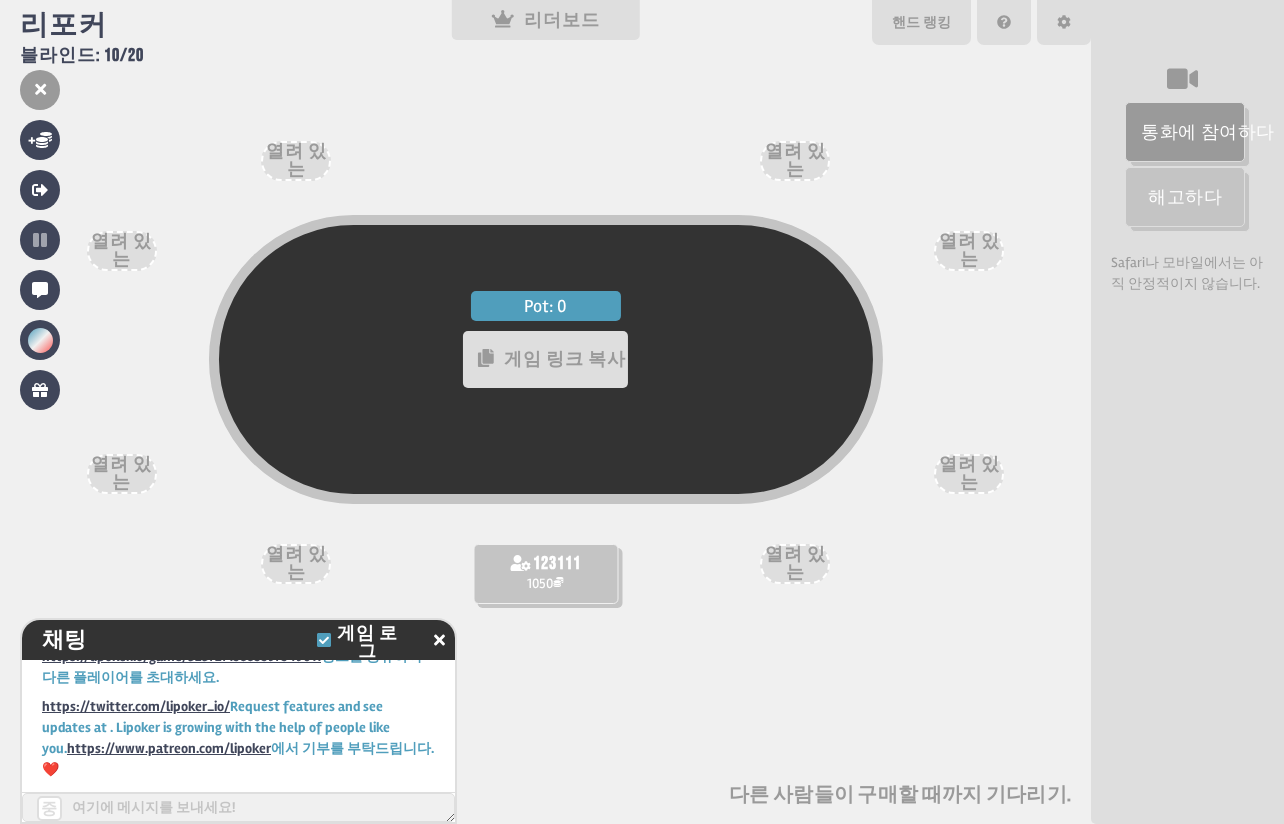 click on "Pot: 0   게임 링크 복사 123111 1050 열려 있는 열려 있는 열려 있는 열려 있는 열려 있는 열려 있는 열려 있는 열려 있는 다른 사람들이 구매할 때까지 기다리기" at bounding box center [545, 412] 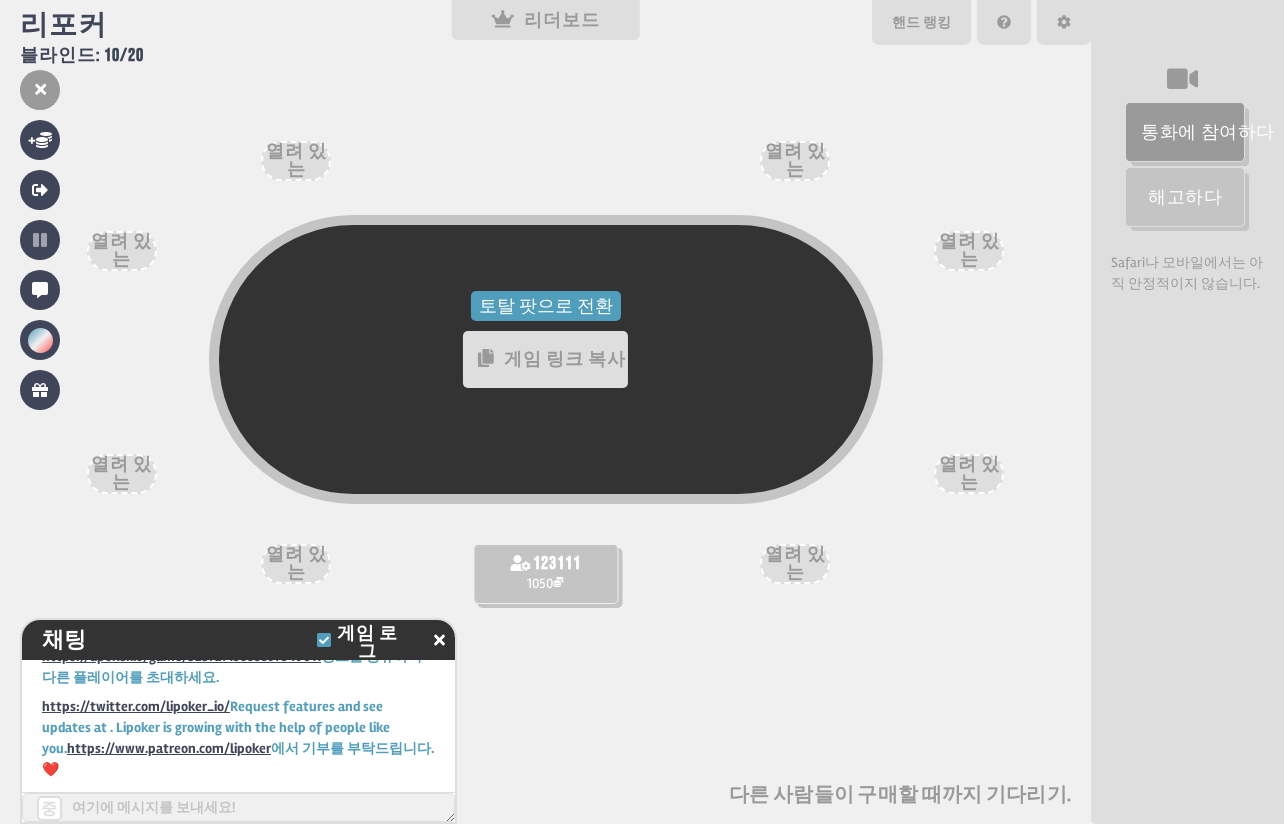 drag, startPoint x: 768, startPoint y: 168, endPoint x: 692, endPoint y: 90, distance: 108.903625 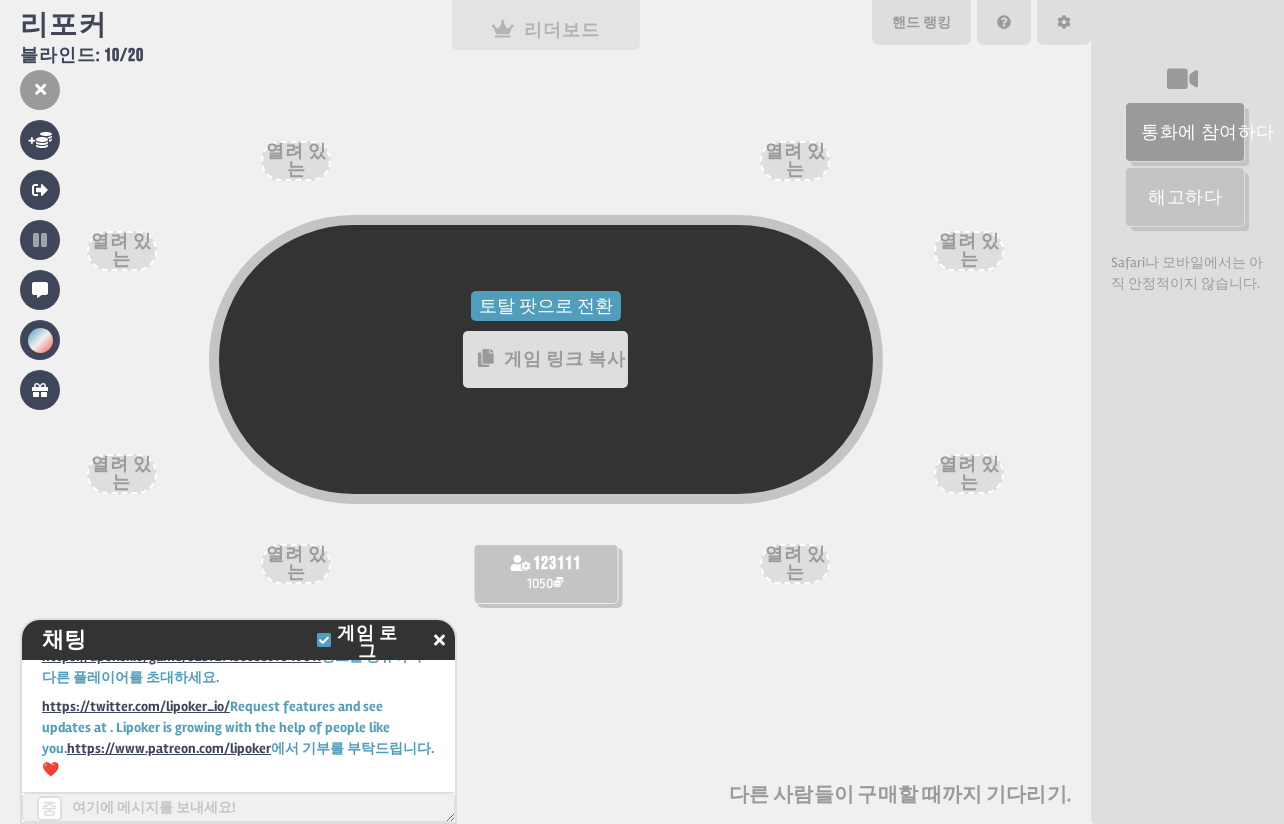 click on "리더보드" at bounding box center [562, 30] 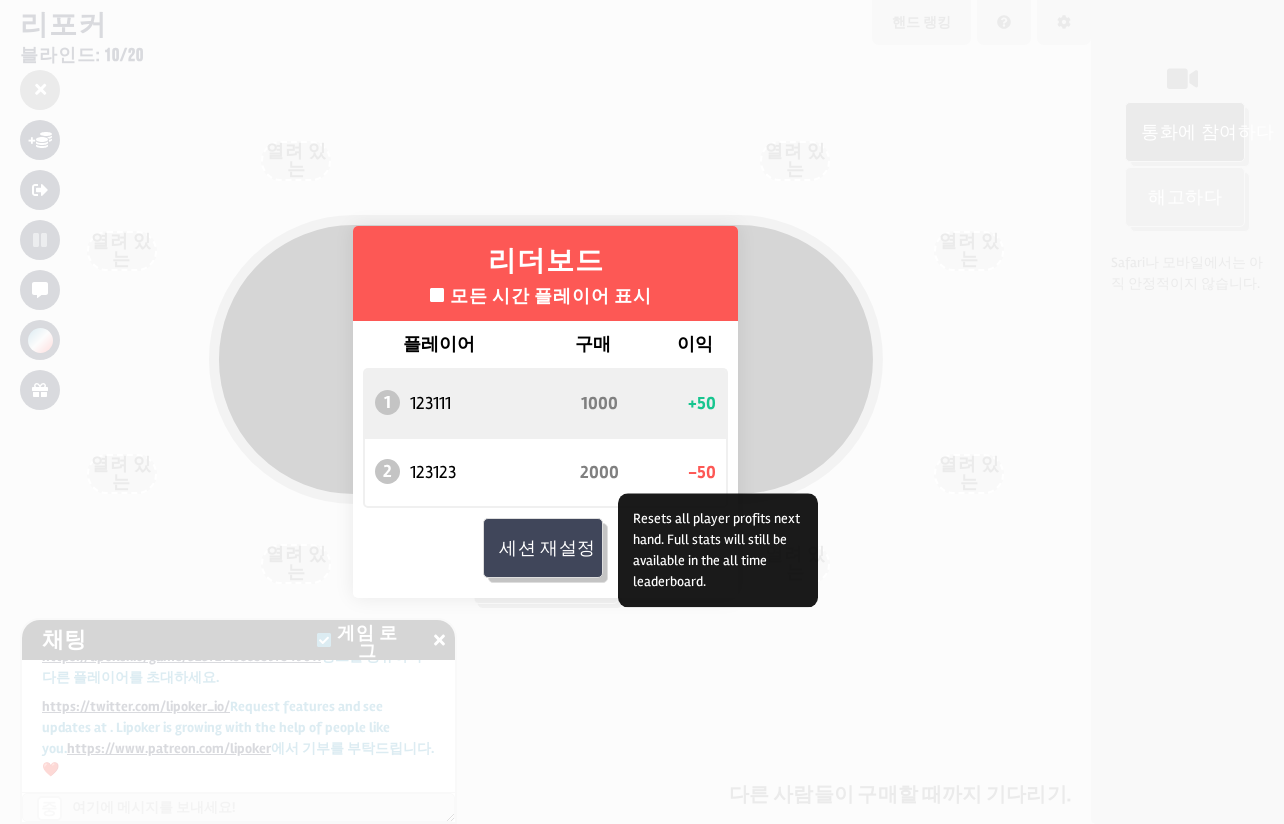 click on "세션 재설정" at bounding box center [547, 548] 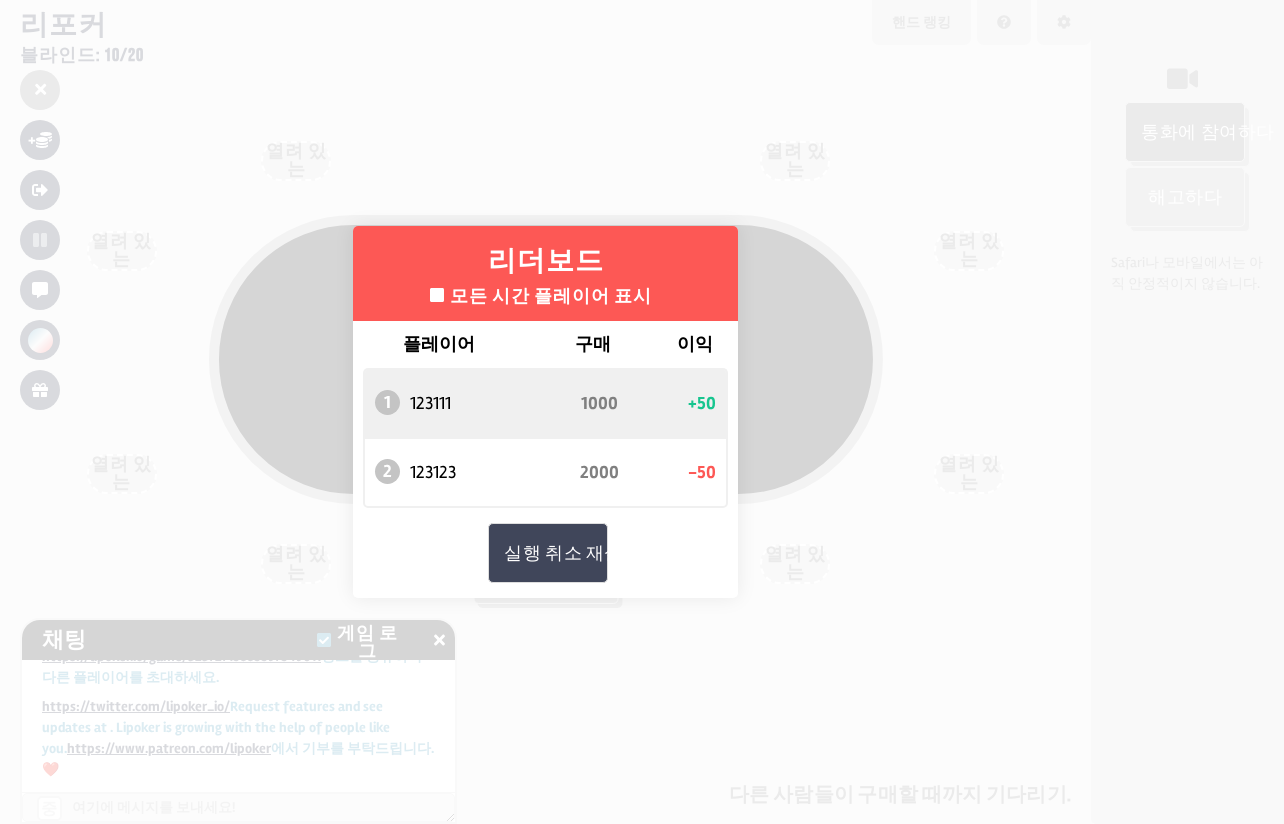 click on "Leaderboard All time players Player Buy in 123111 1000 +50 2 123123 2000 -50 Undo Reset" at bounding box center [545, 412] 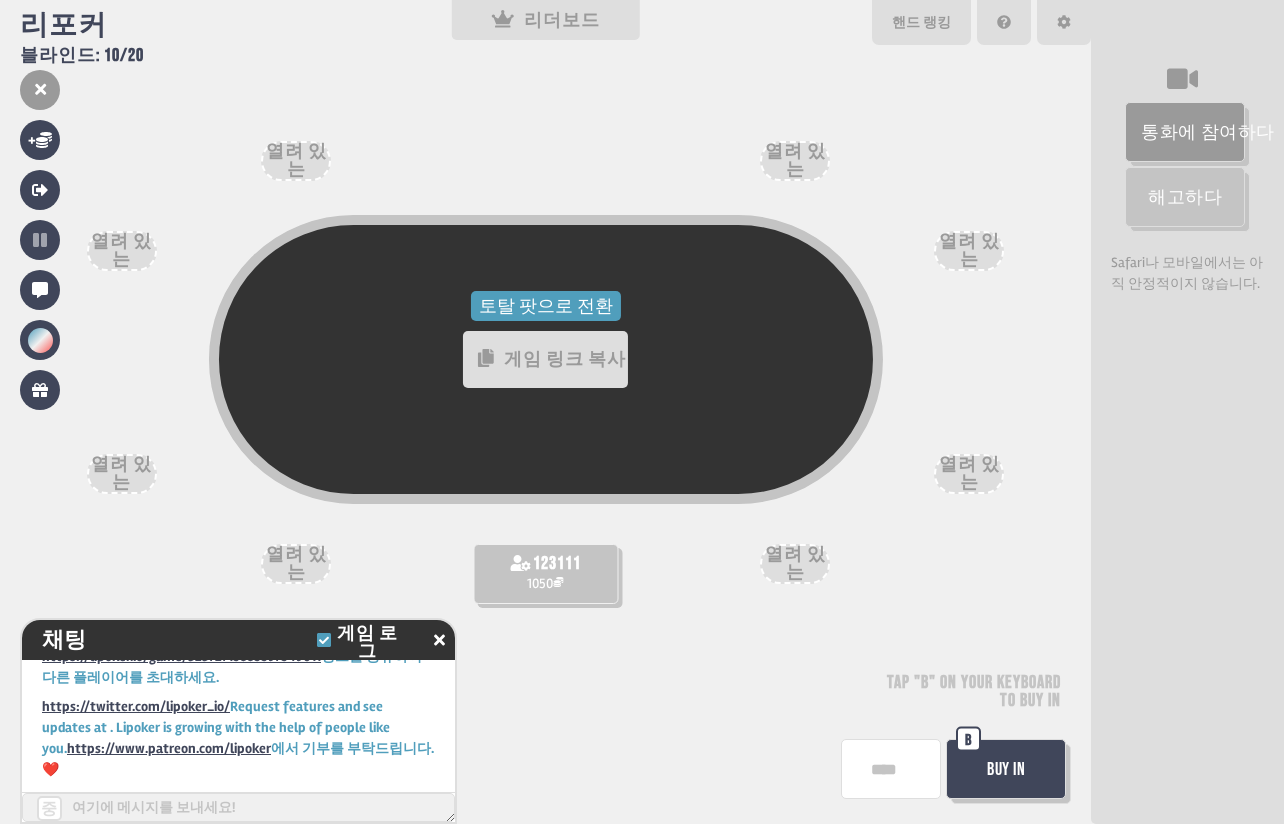 click on "토탈 팟으로 전환   게임 링크 복사" at bounding box center (545, 401) 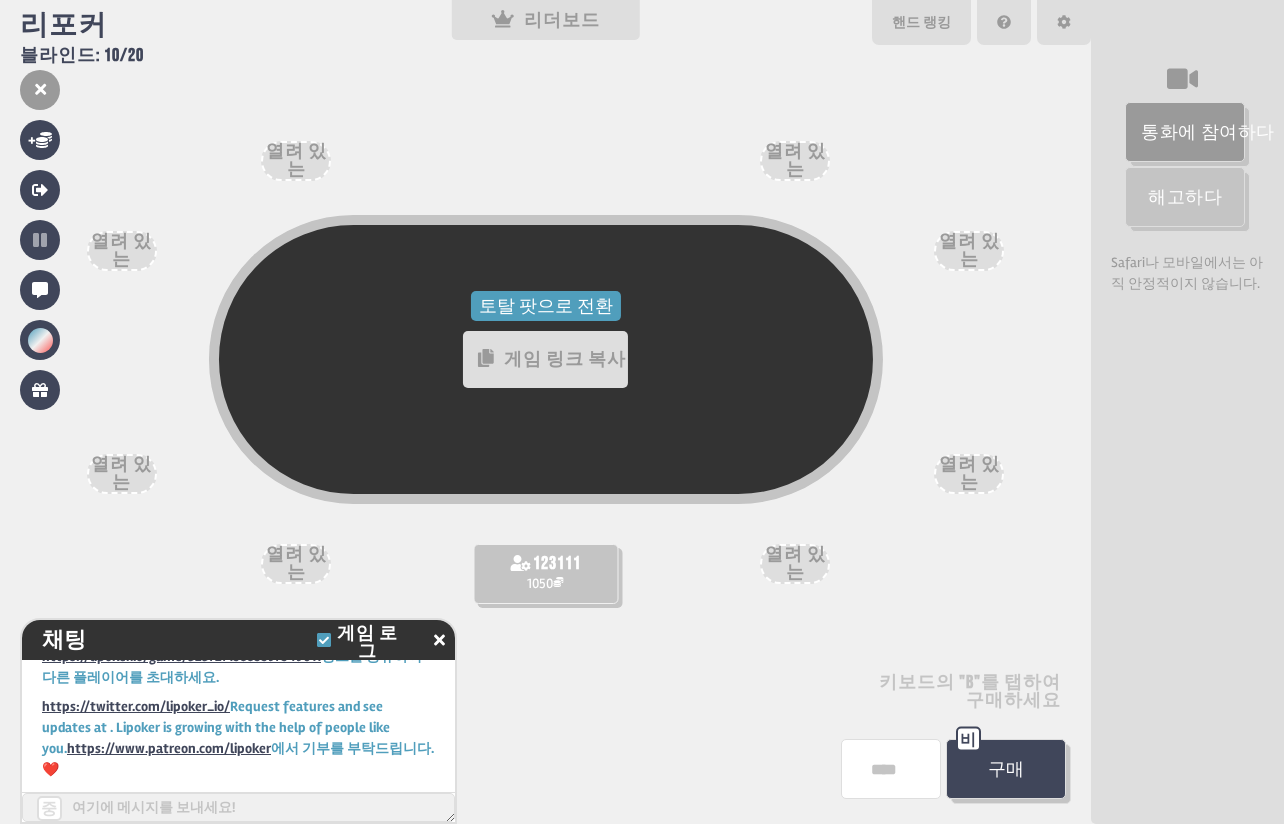 click on "구매" at bounding box center [1006, 769] 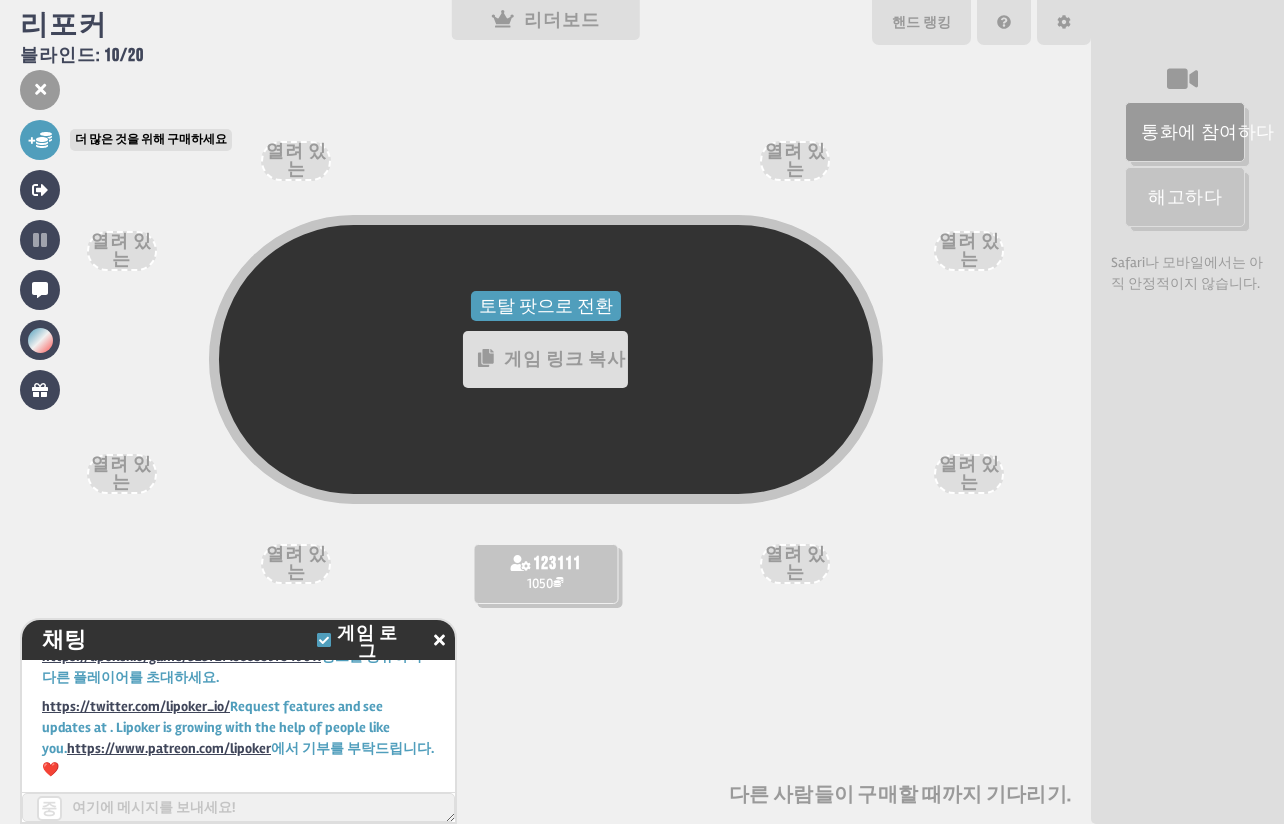 click on "+" at bounding box center [40, 140] 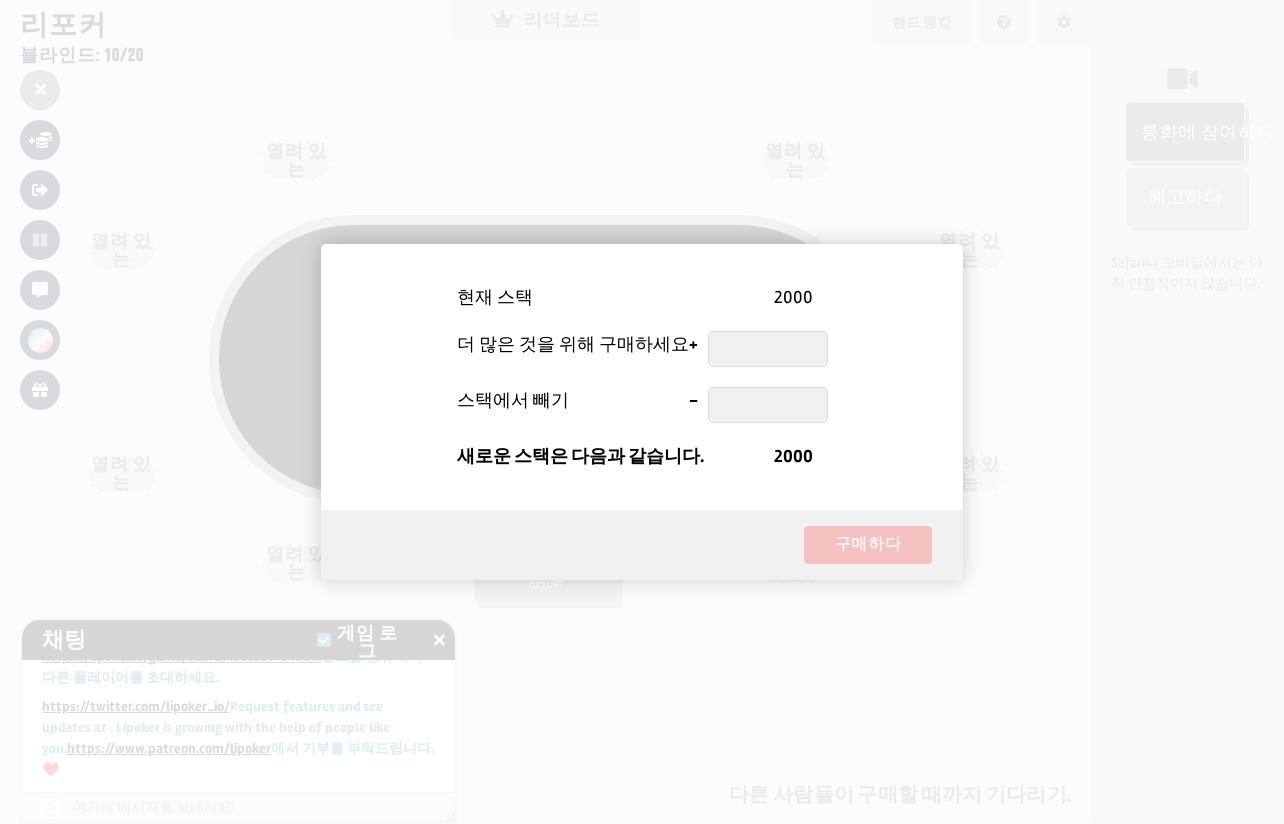 click at bounding box center (642, 412) 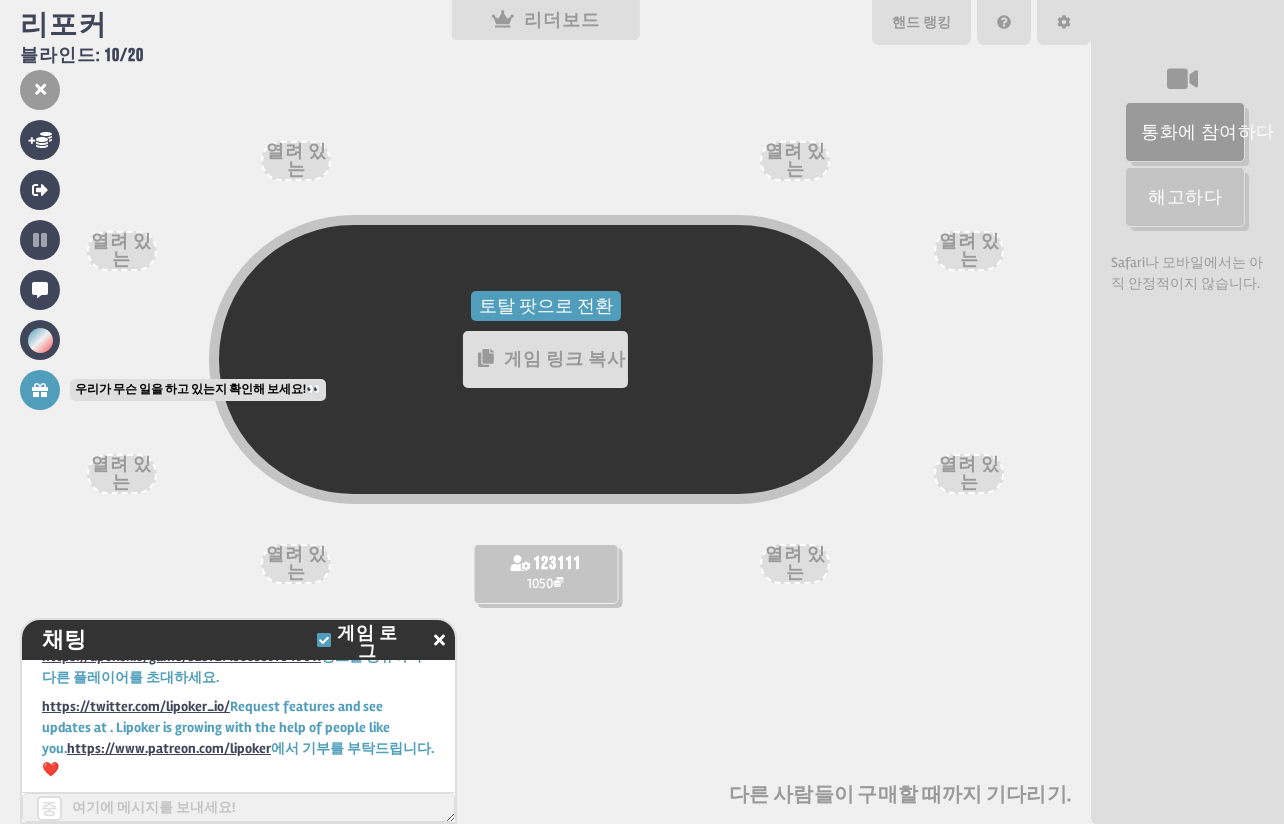 click 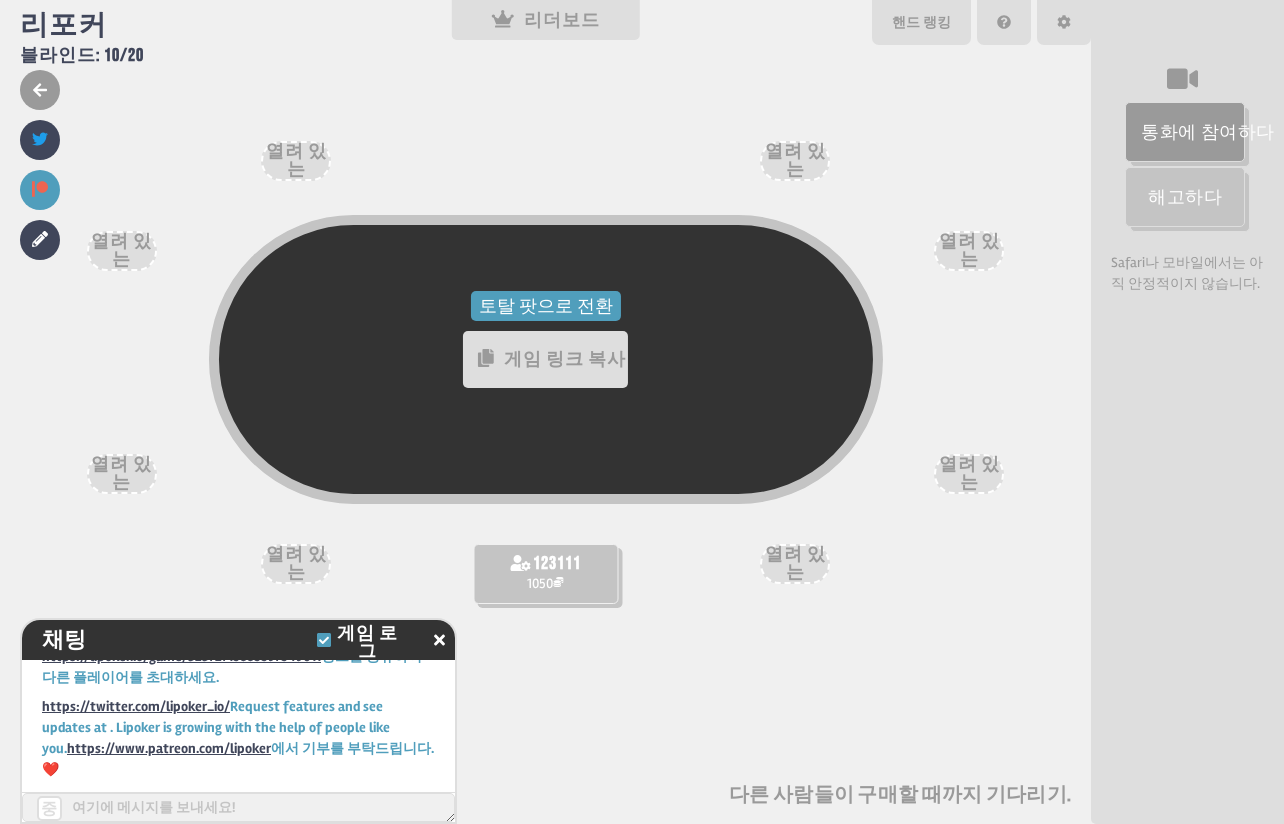 click 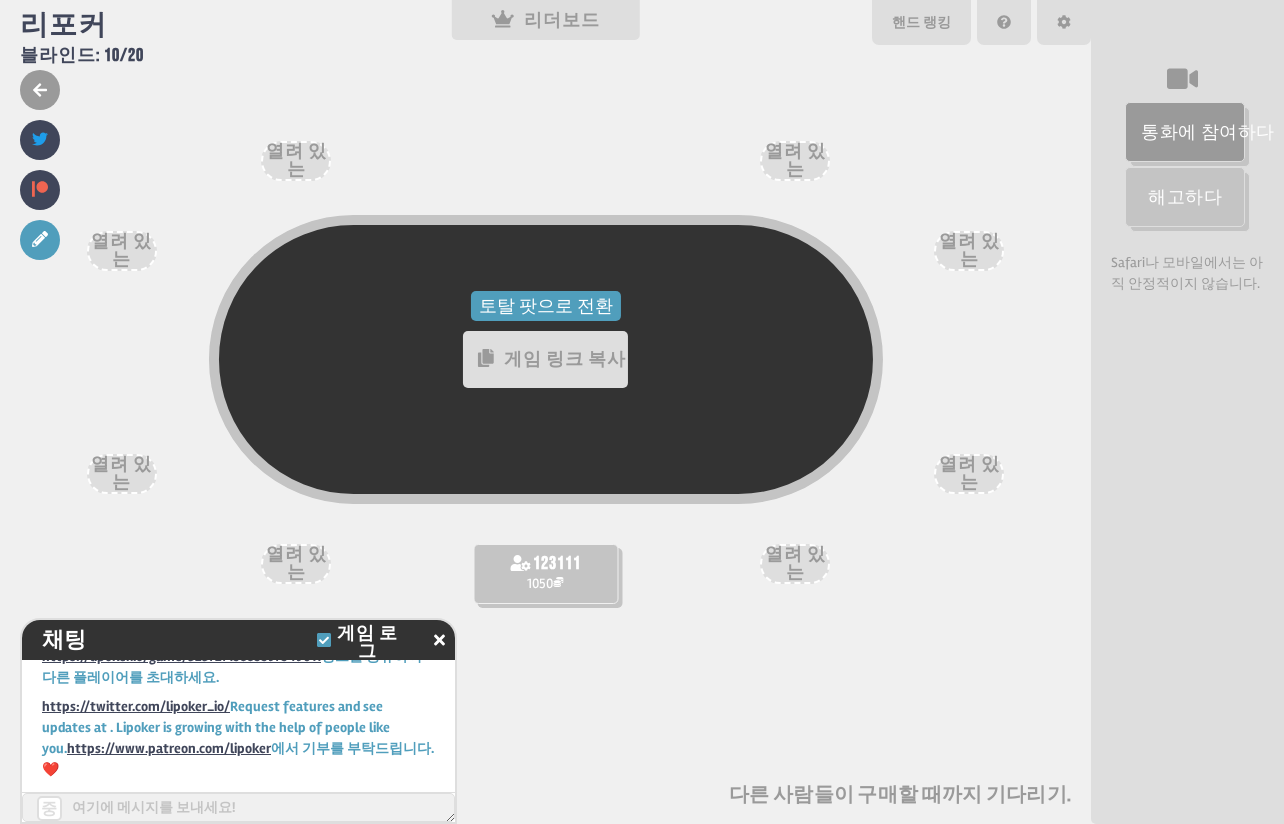 click at bounding box center (40, 240) 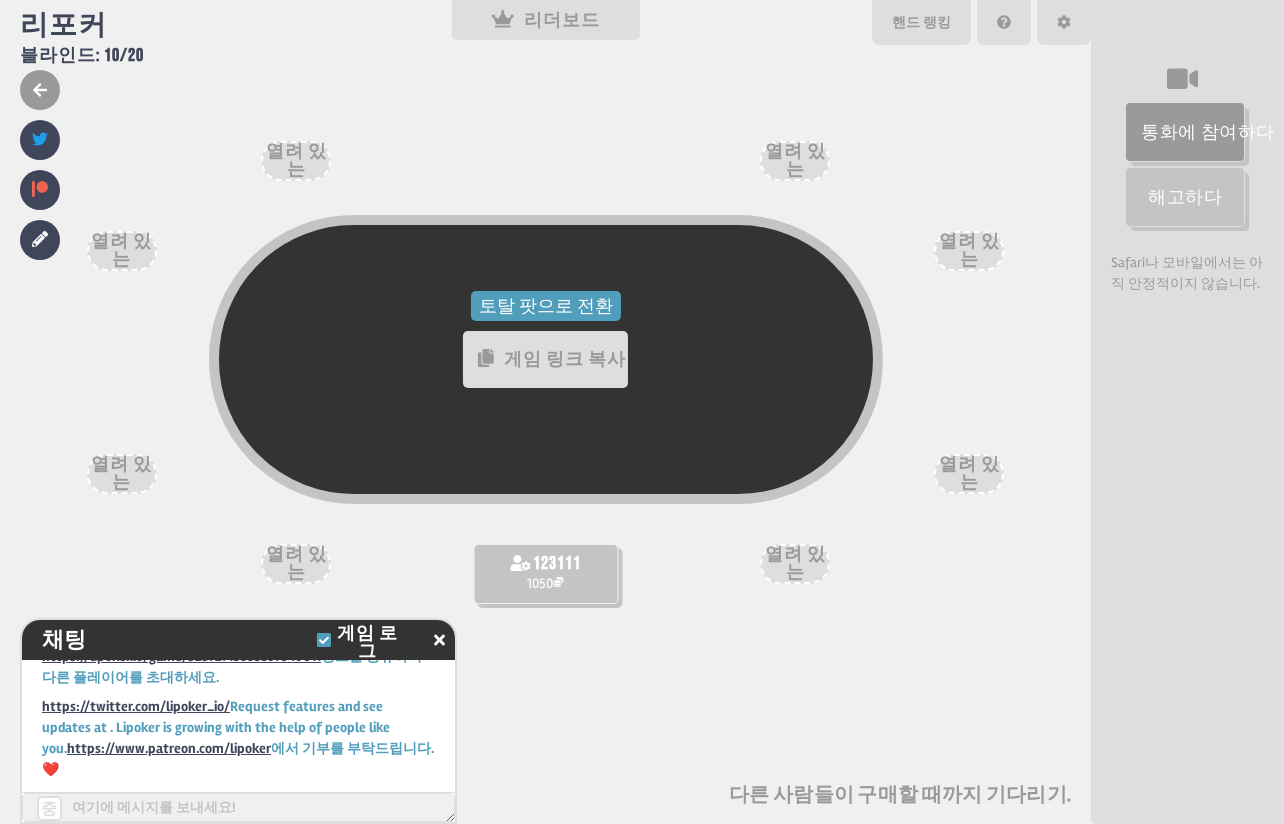 click 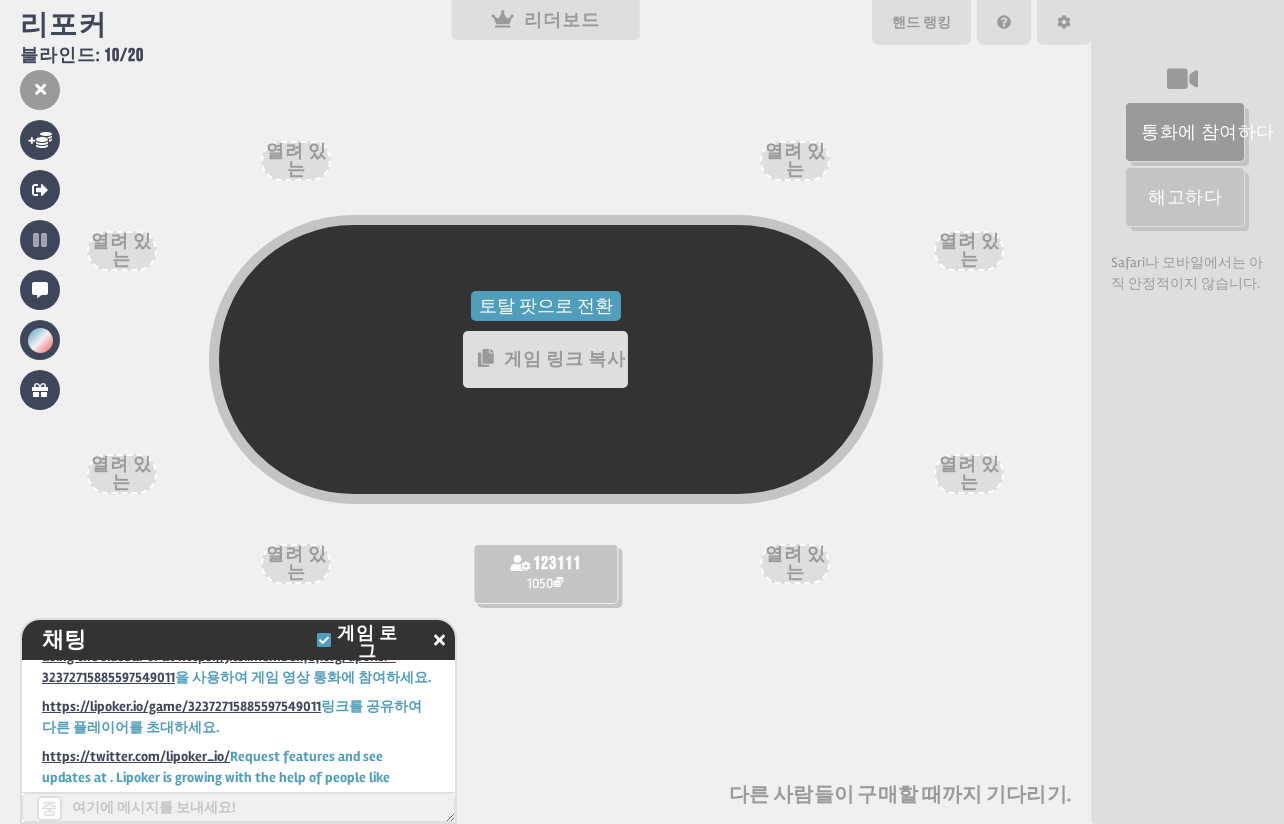 scroll, scrollTop: 0, scrollLeft: 0, axis: both 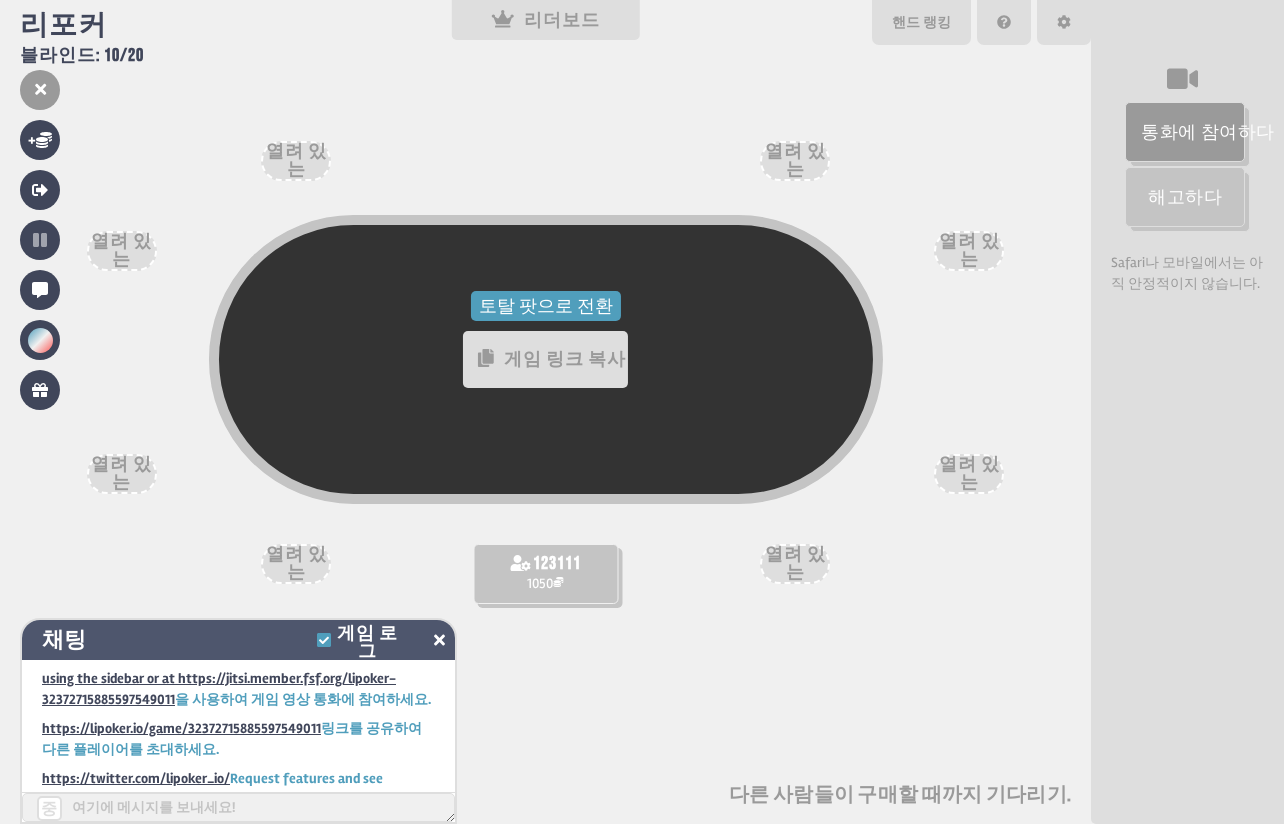 click 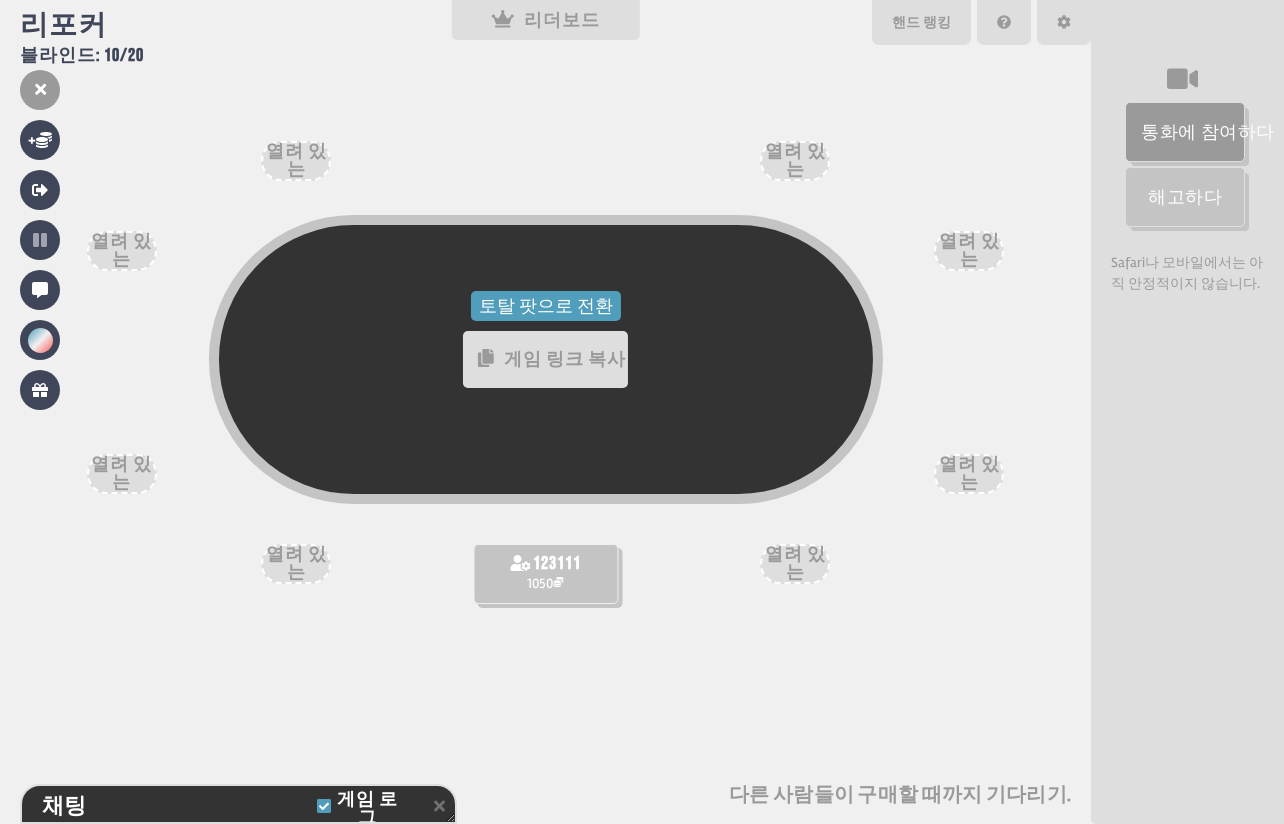 click on "토탈 팟으로 전환   게임 링크 복사" at bounding box center [545, 401] 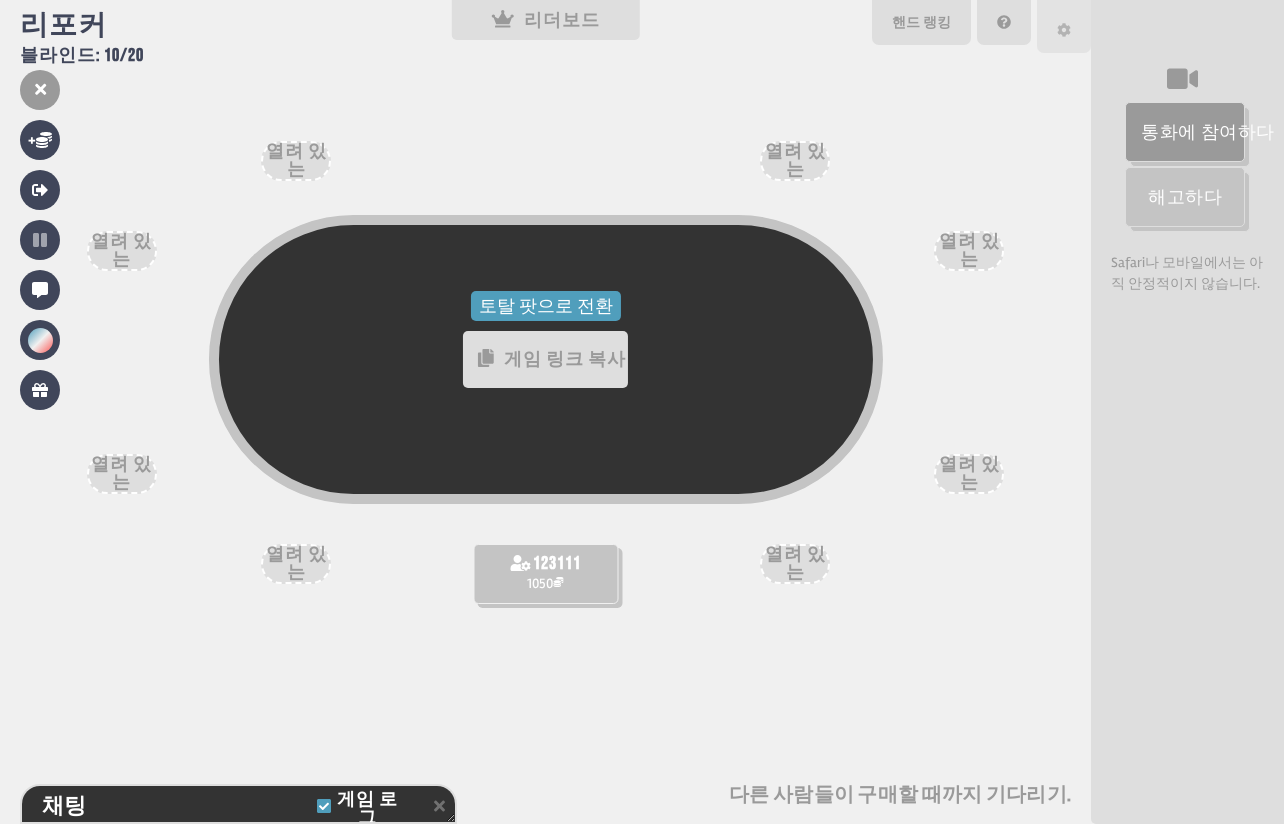 click at bounding box center (1064, 26) 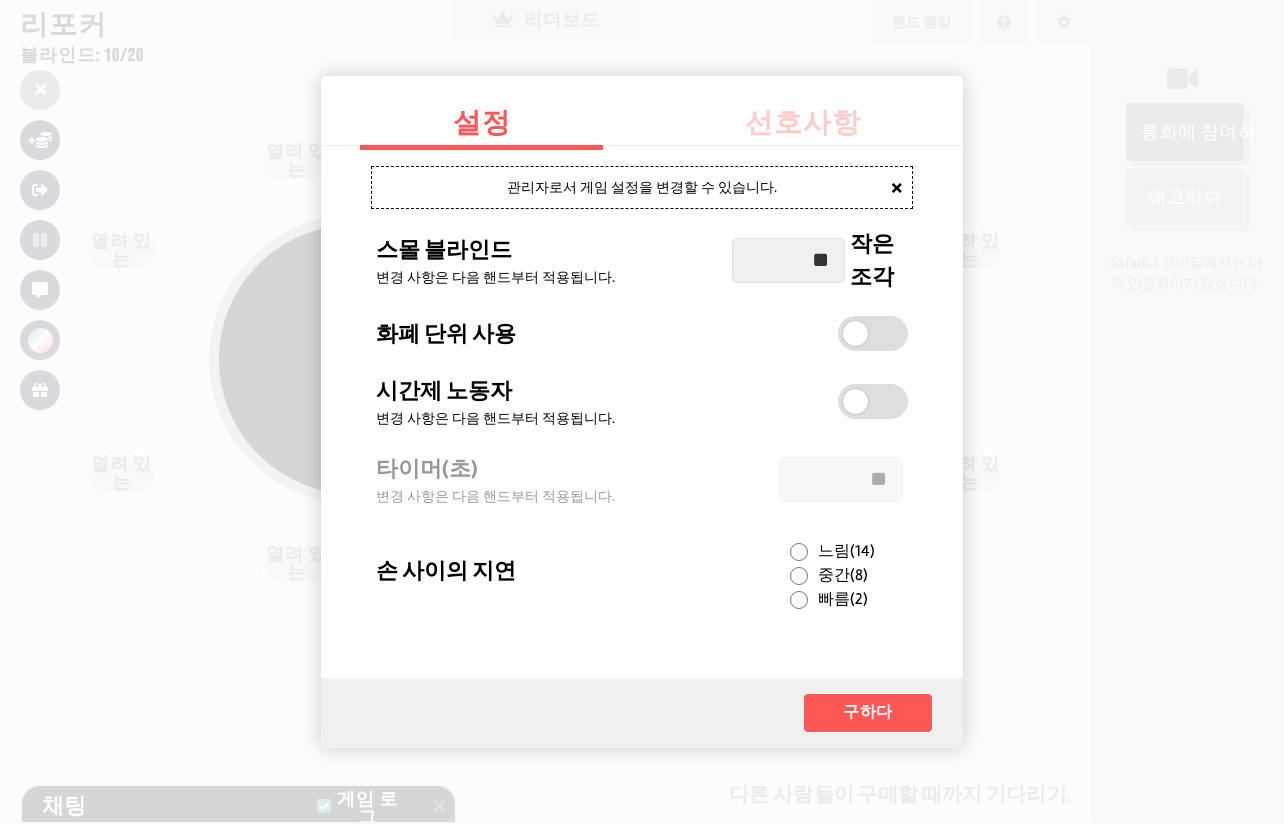 click 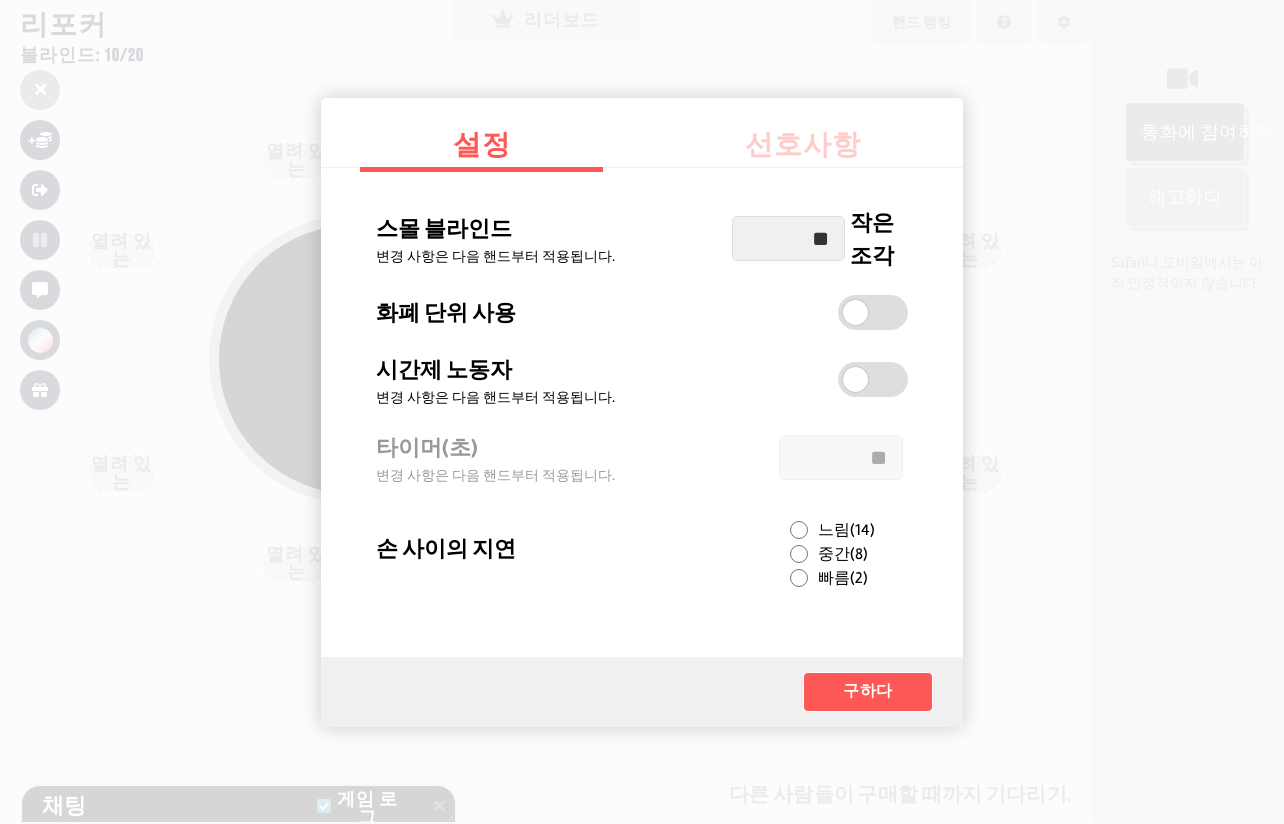 click on "선호사항" at bounding box center [803, 145] 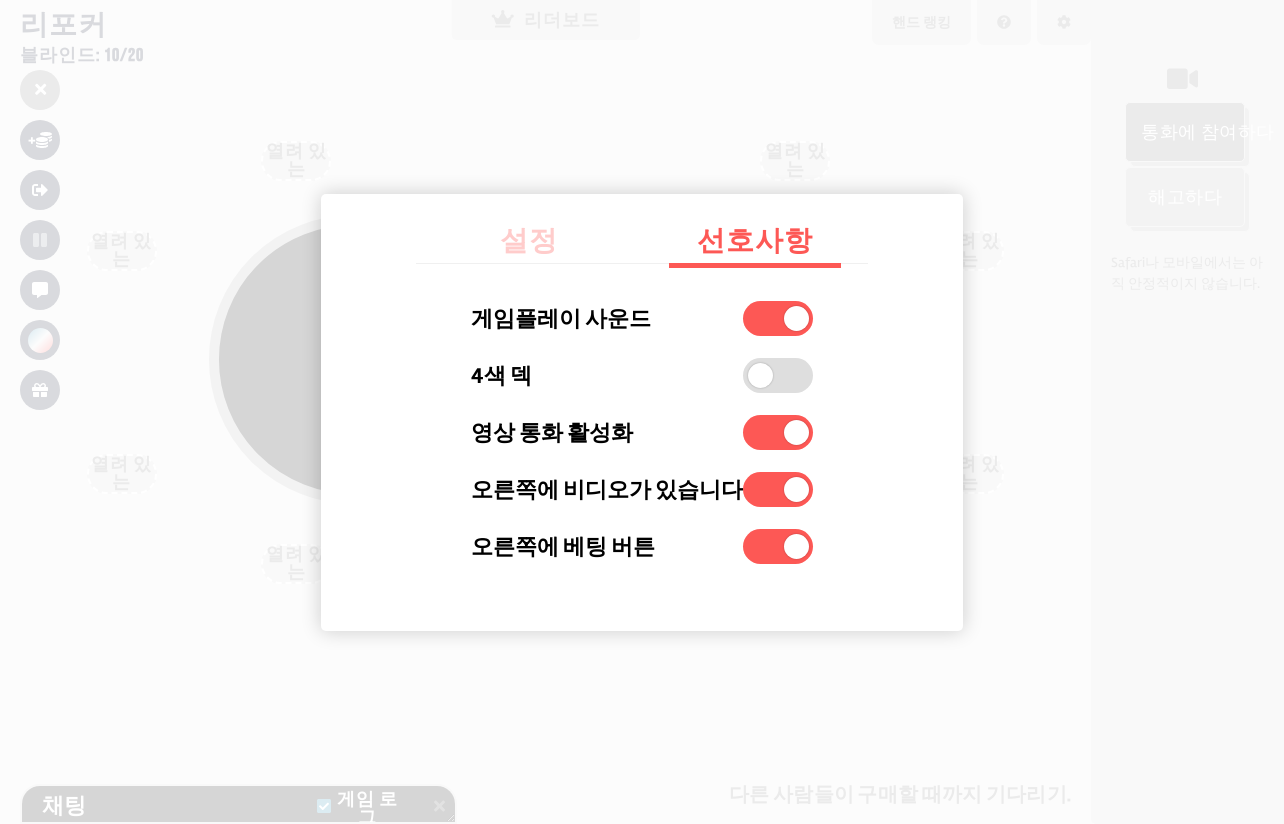 click at bounding box center (642, 412) 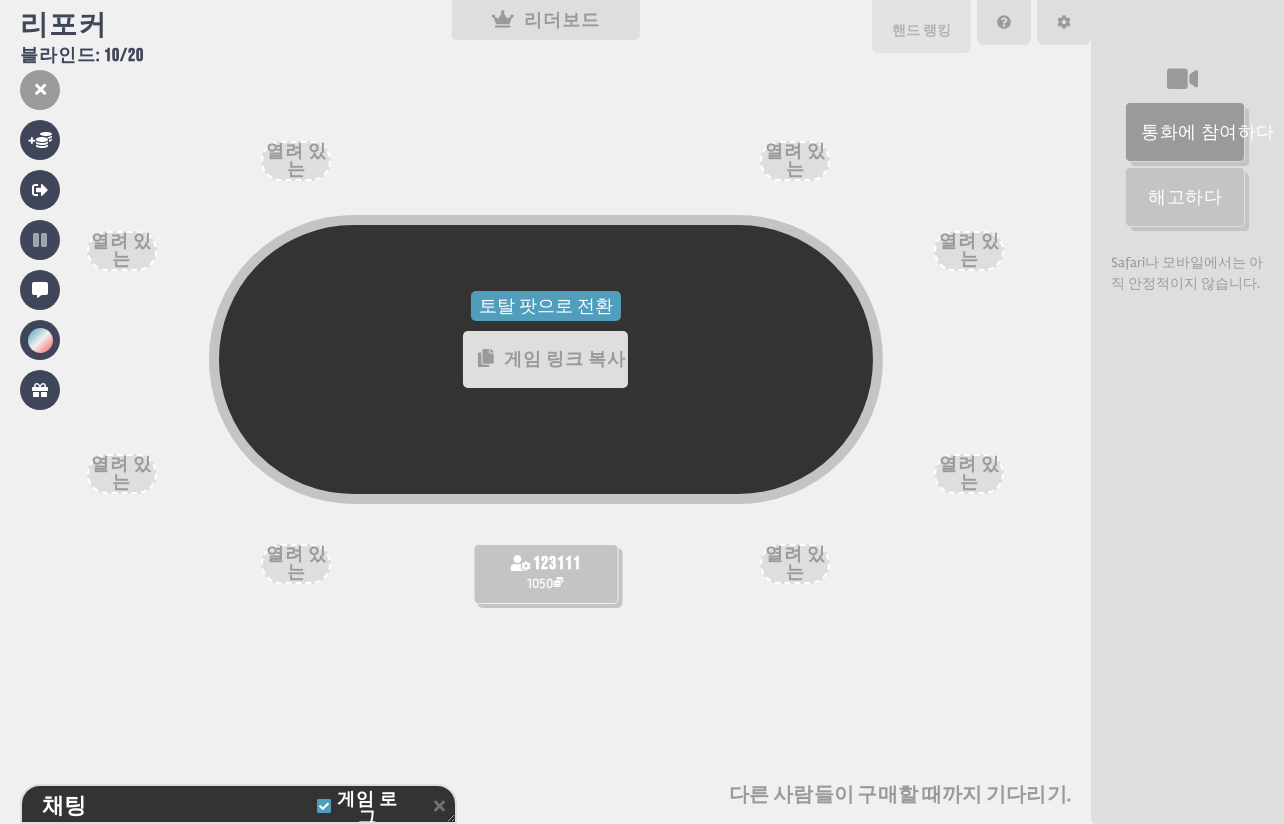 click on "핸드 랭킹" at bounding box center (921, 30) 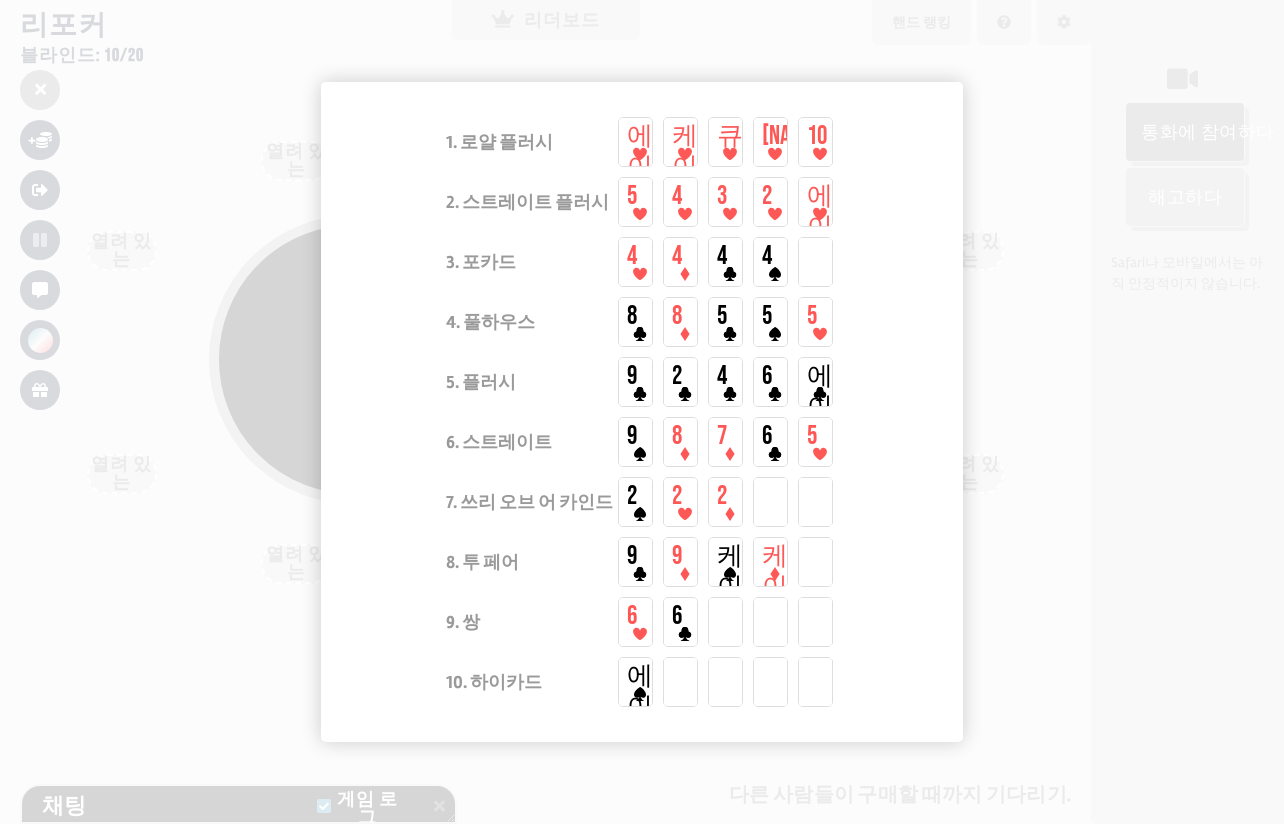 click at bounding box center (642, 412) 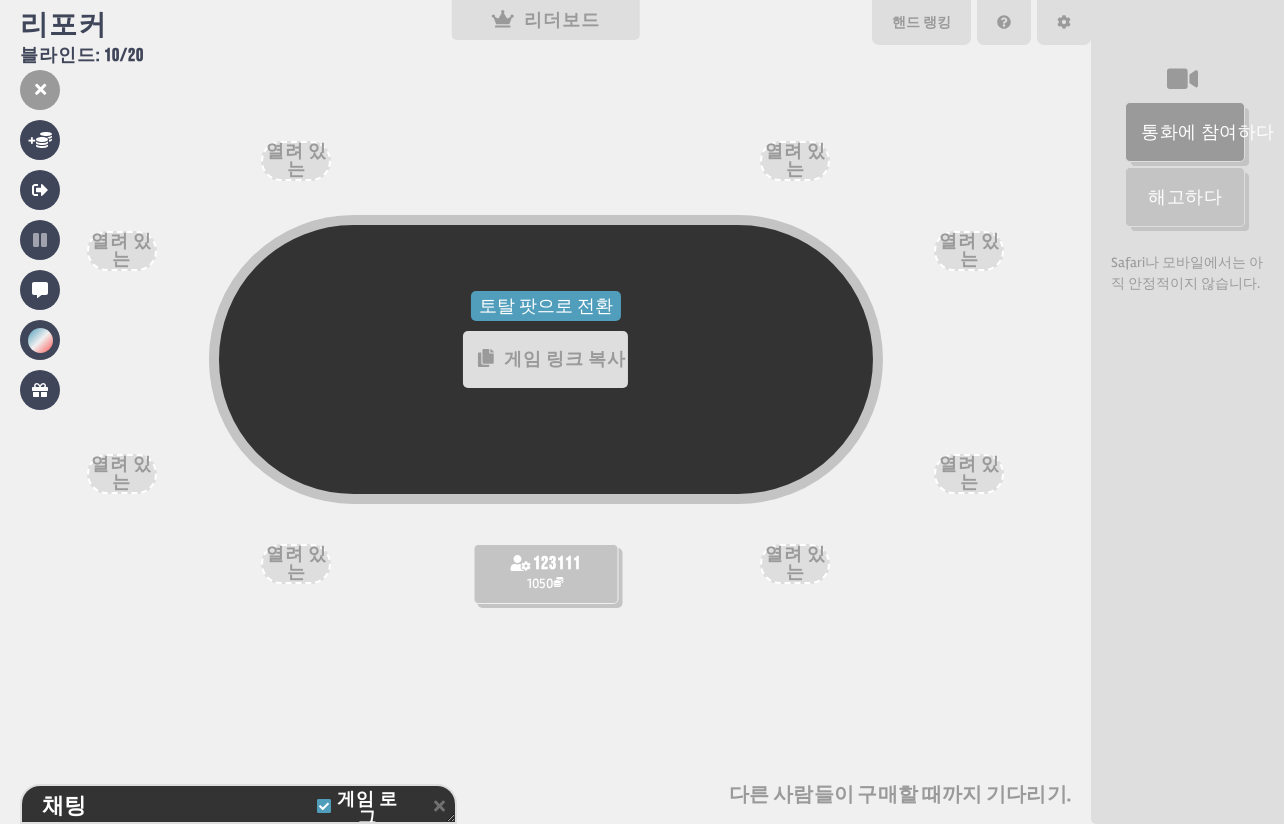 click 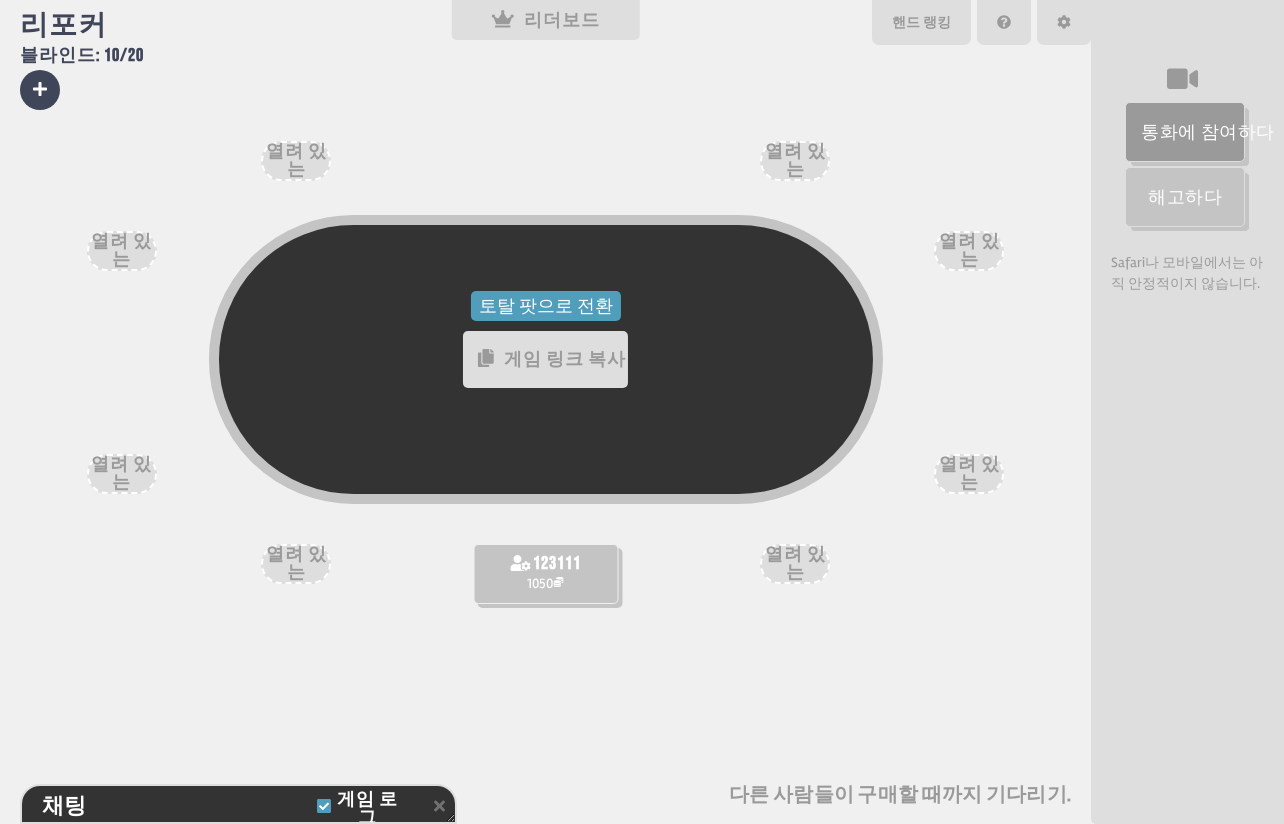 click on "열려 있는" at bounding box center (121, 250) 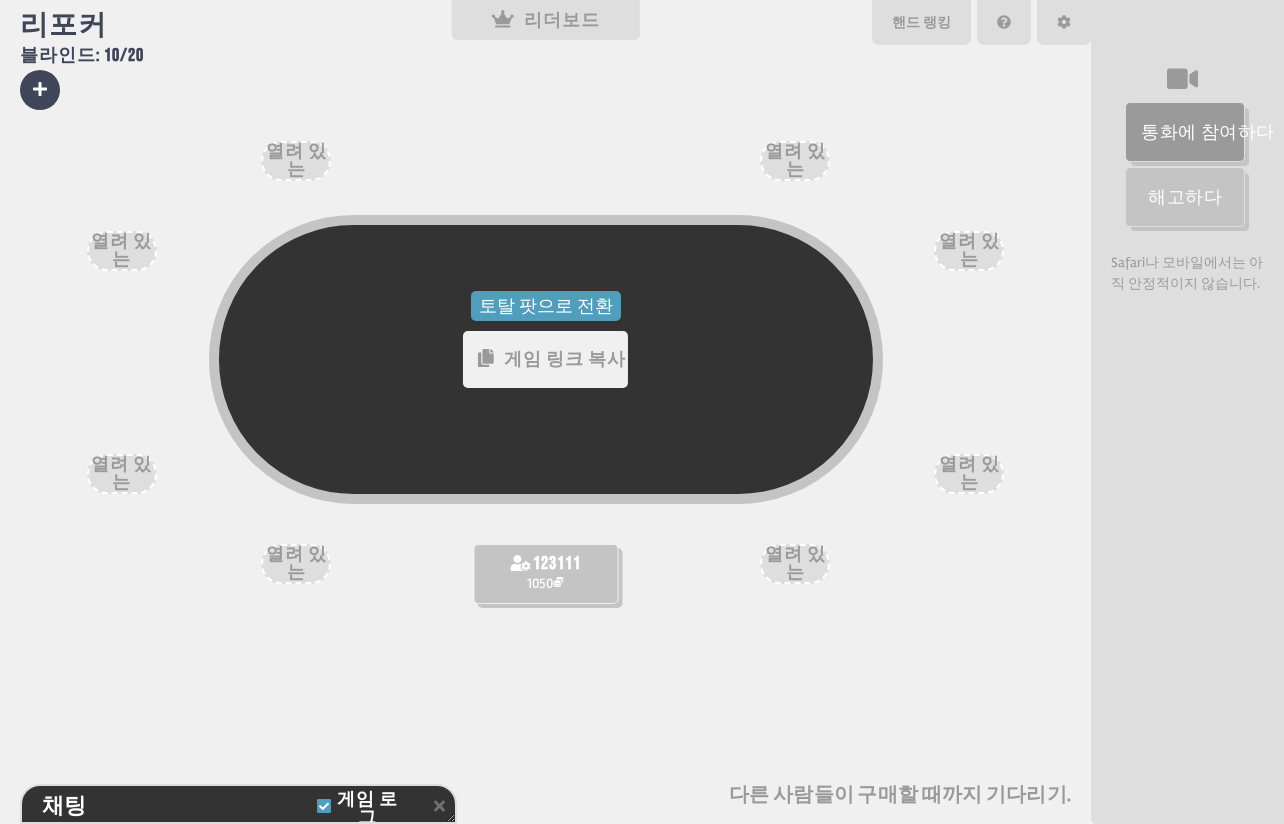 click on "게임 링크 복사" at bounding box center [565, 359] 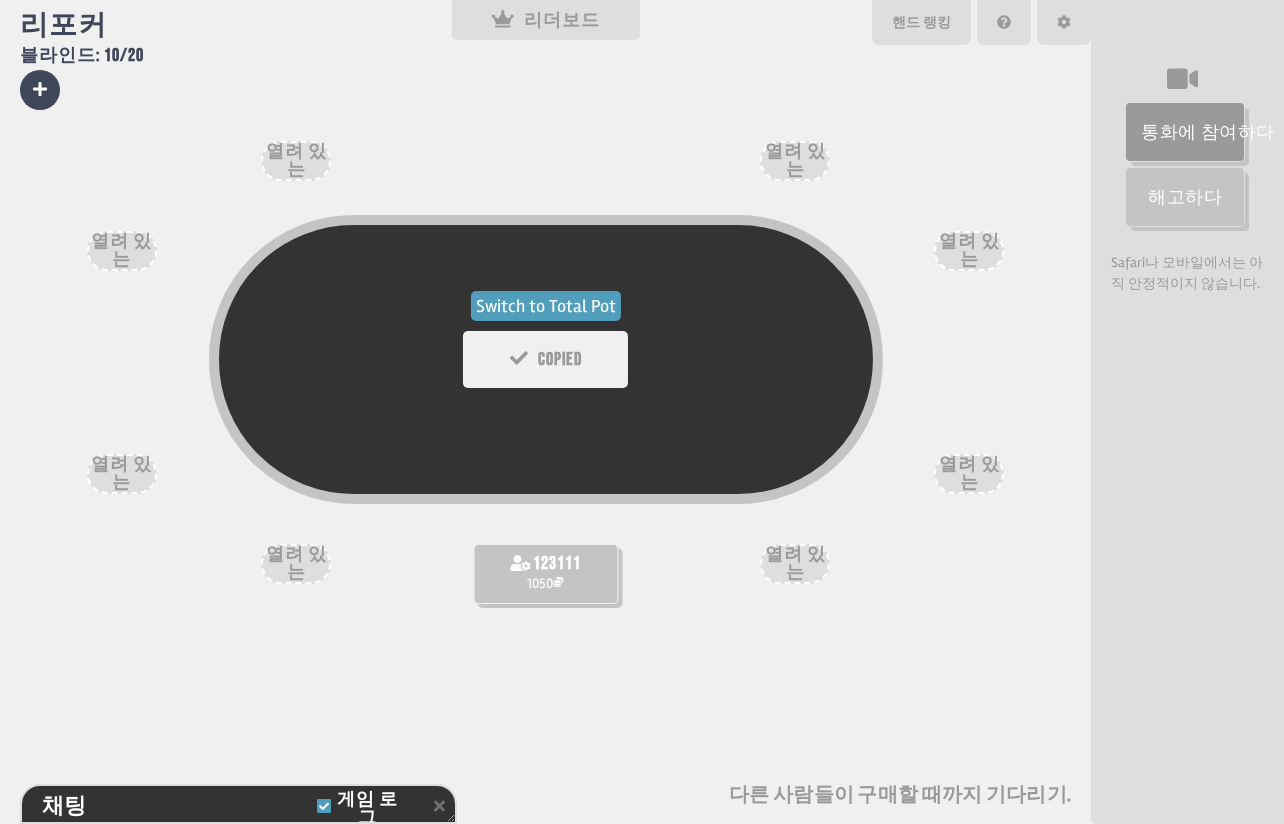 click on "Switch to Total Pot" at bounding box center [546, 306] 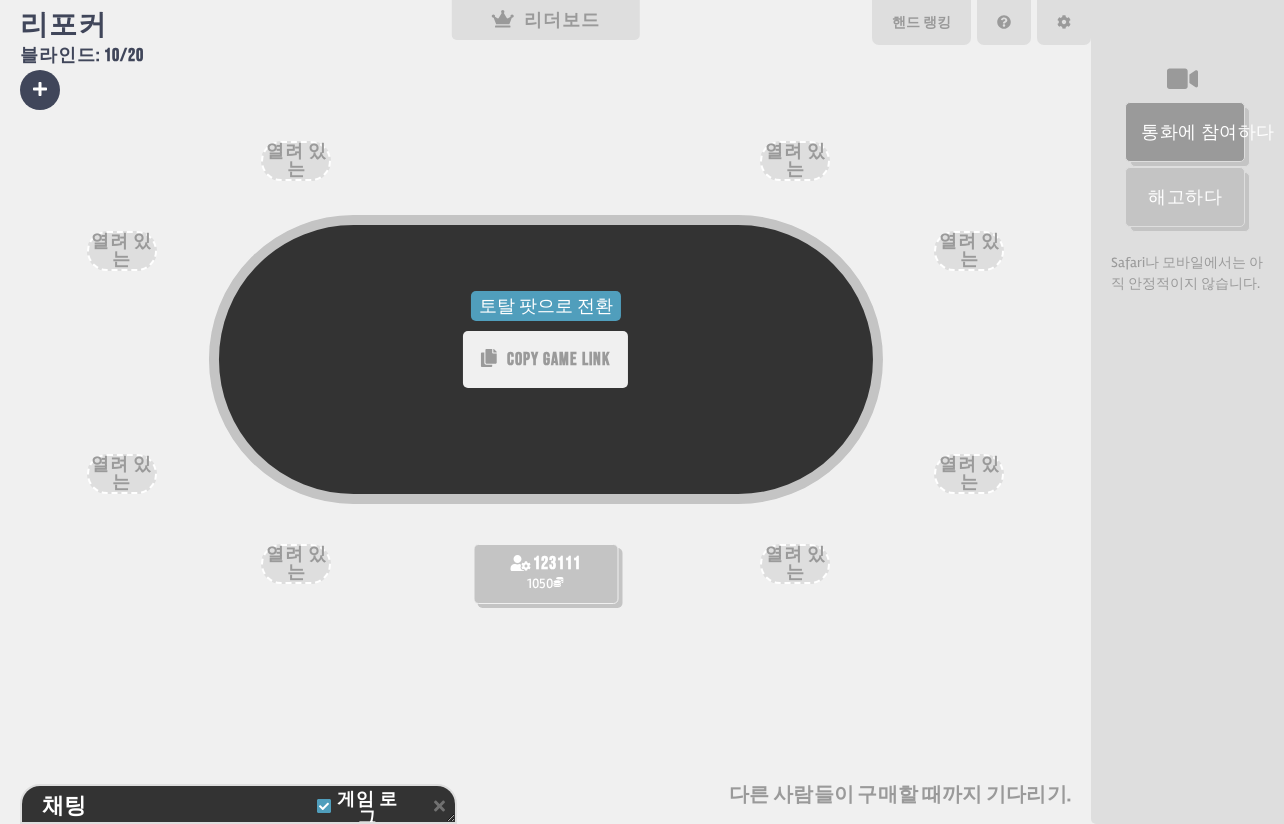click on "열려 있는" at bounding box center (296, 563) 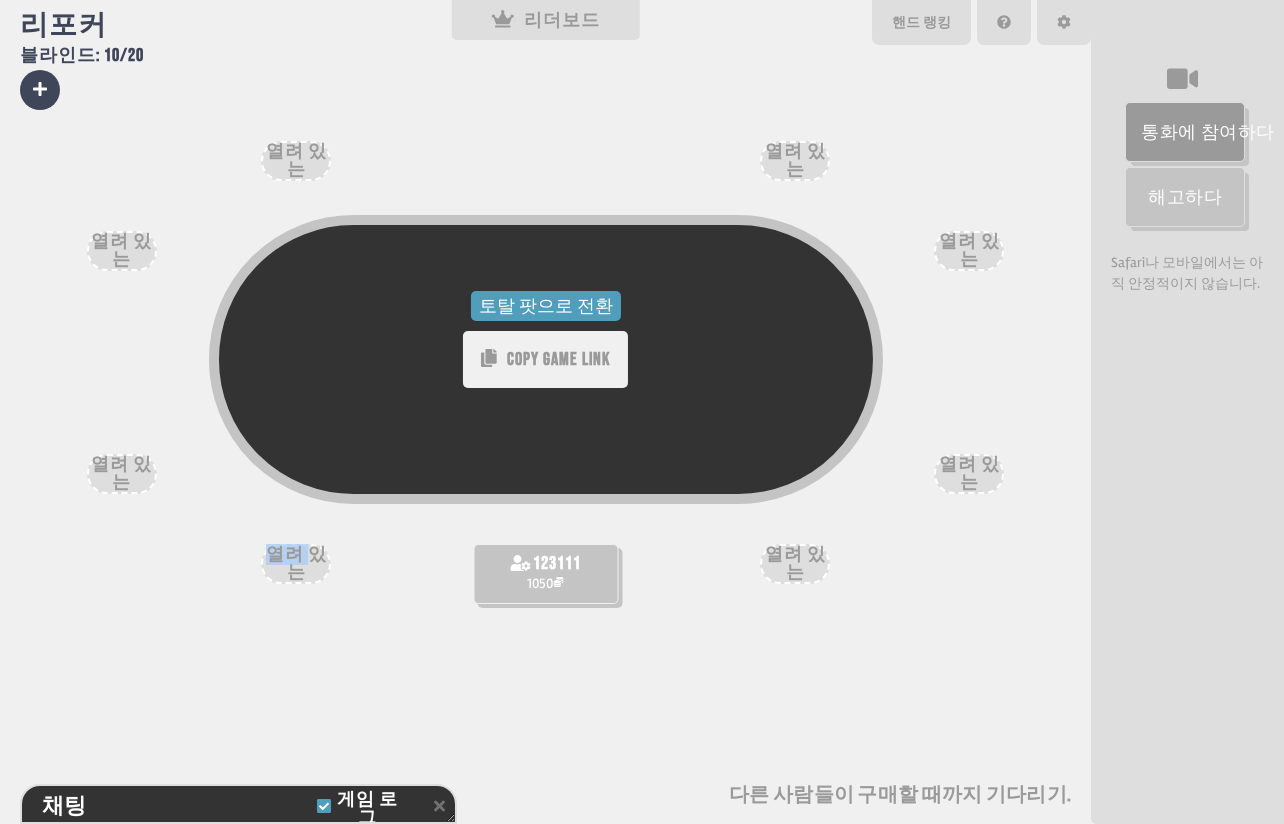 click on "열려 있는" at bounding box center (296, 563) 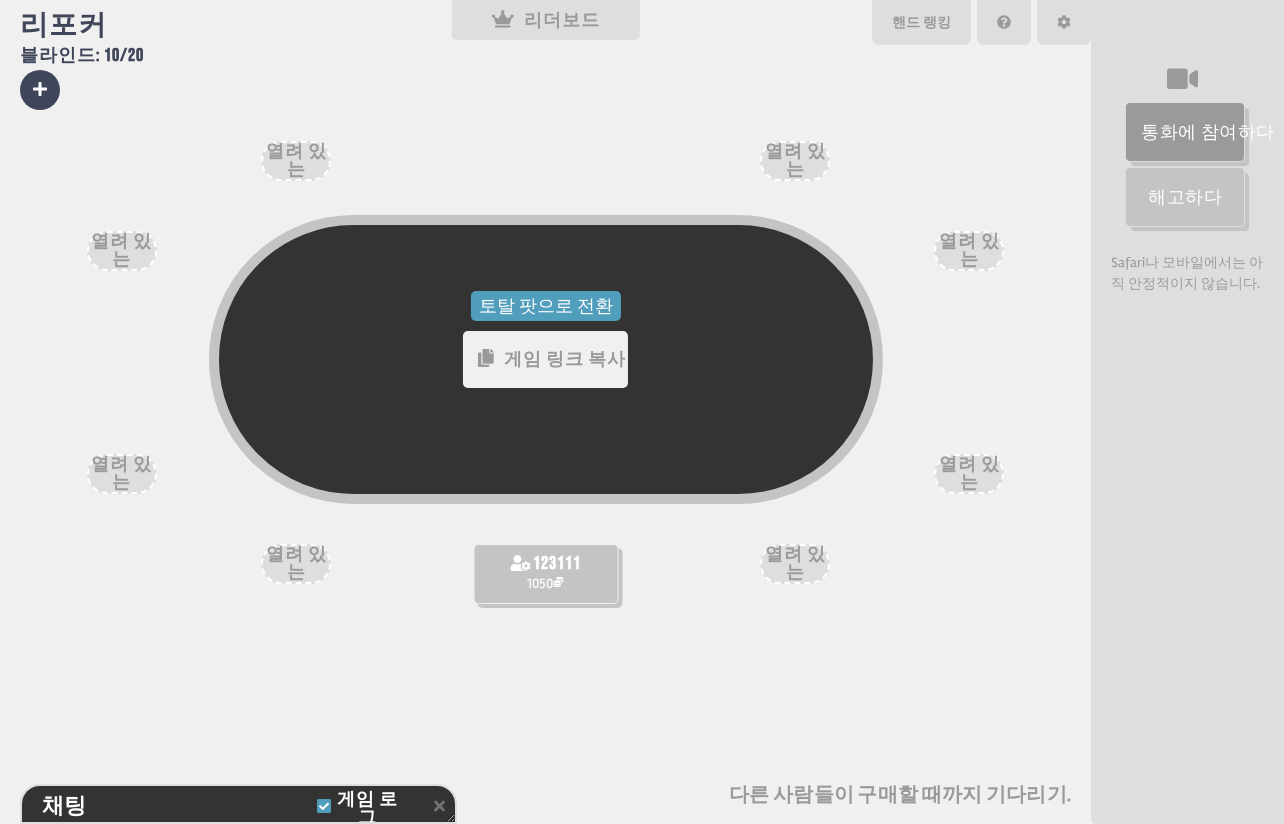 click on "토탈 팟으로 전환   게임 링크 복사" at bounding box center (545, 401) 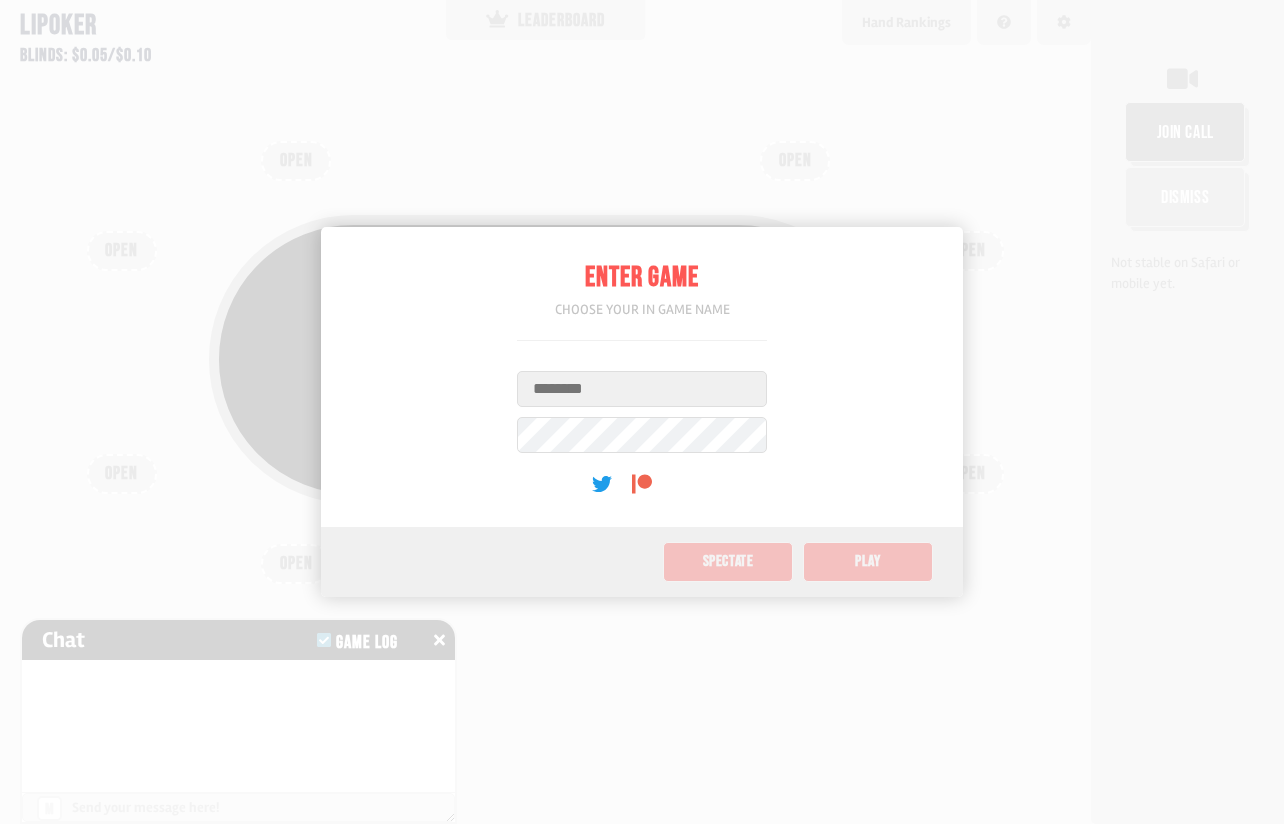scroll, scrollTop: 0, scrollLeft: 0, axis: both 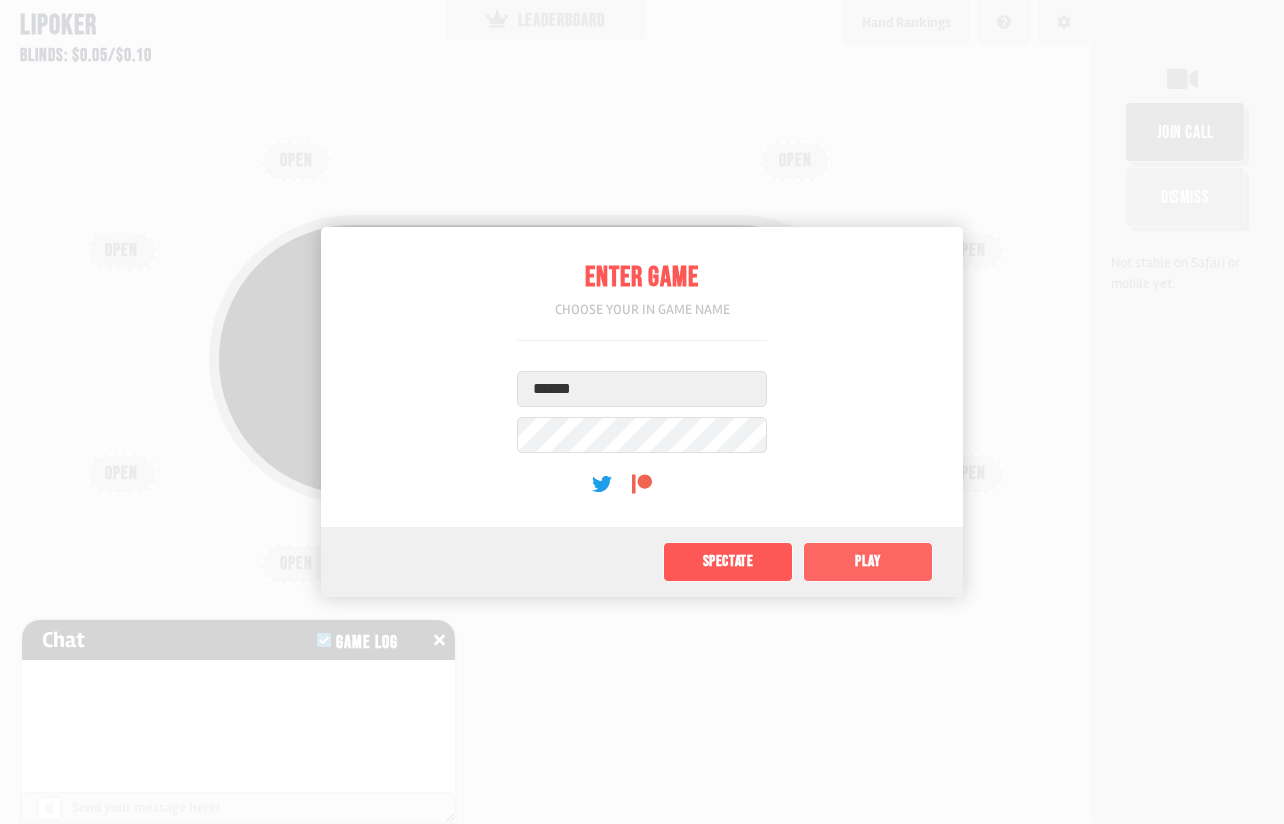 click on "Play" 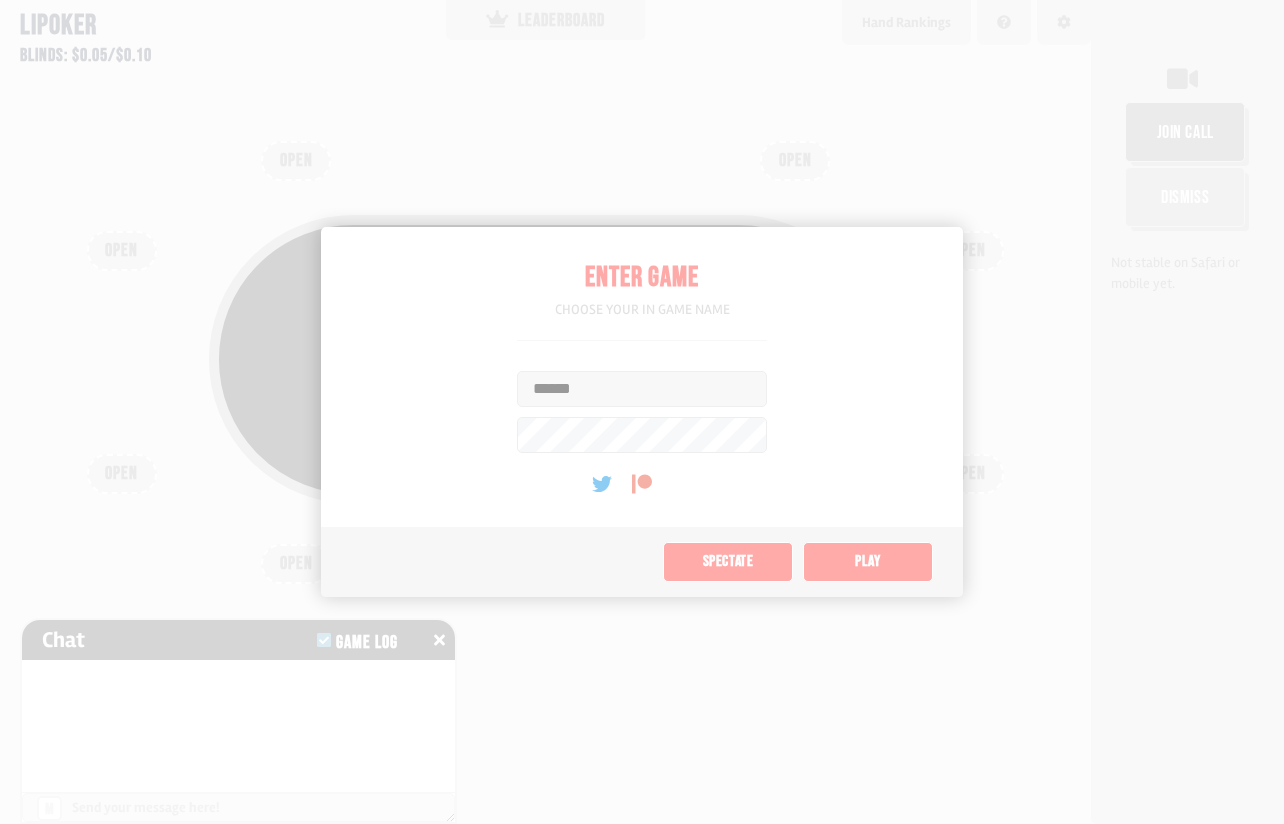 type on "**" 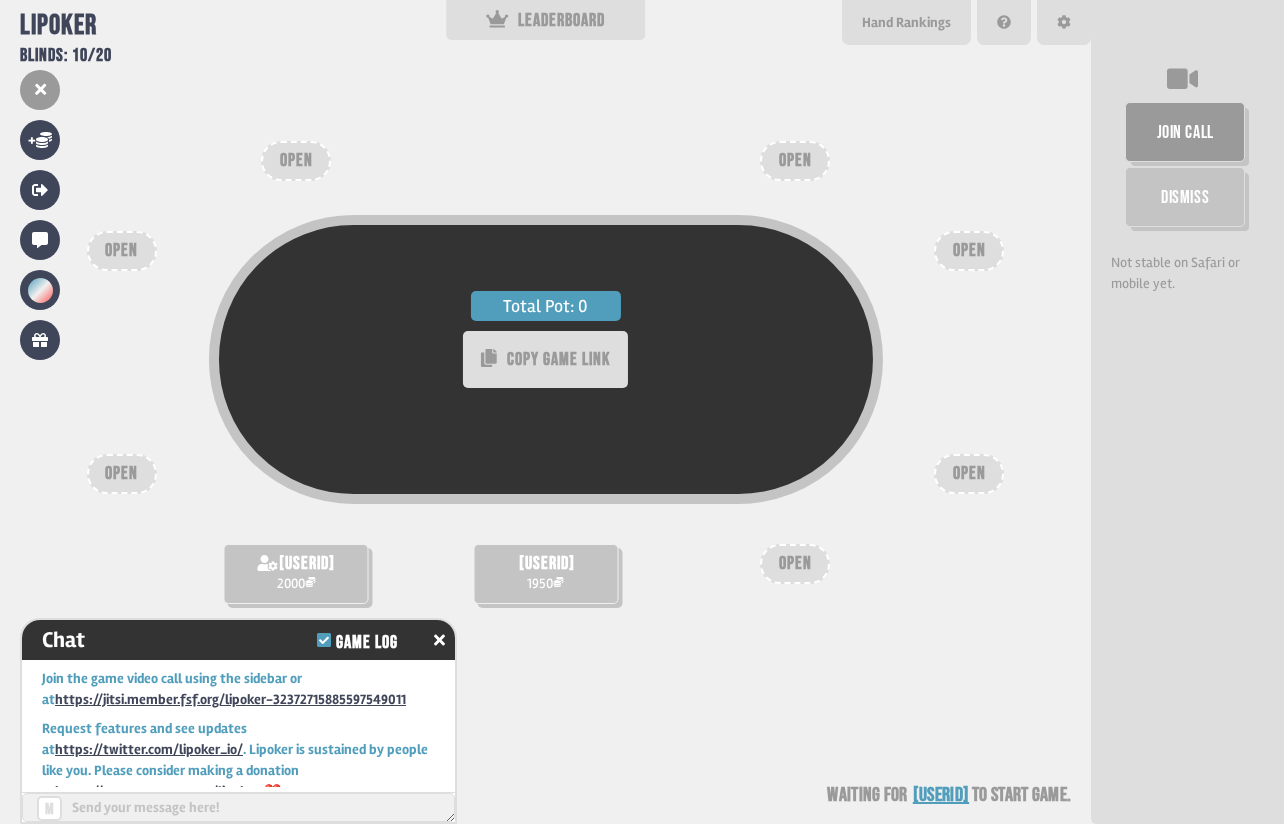 scroll, scrollTop: 22, scrollLeft: 0, axis: vertical 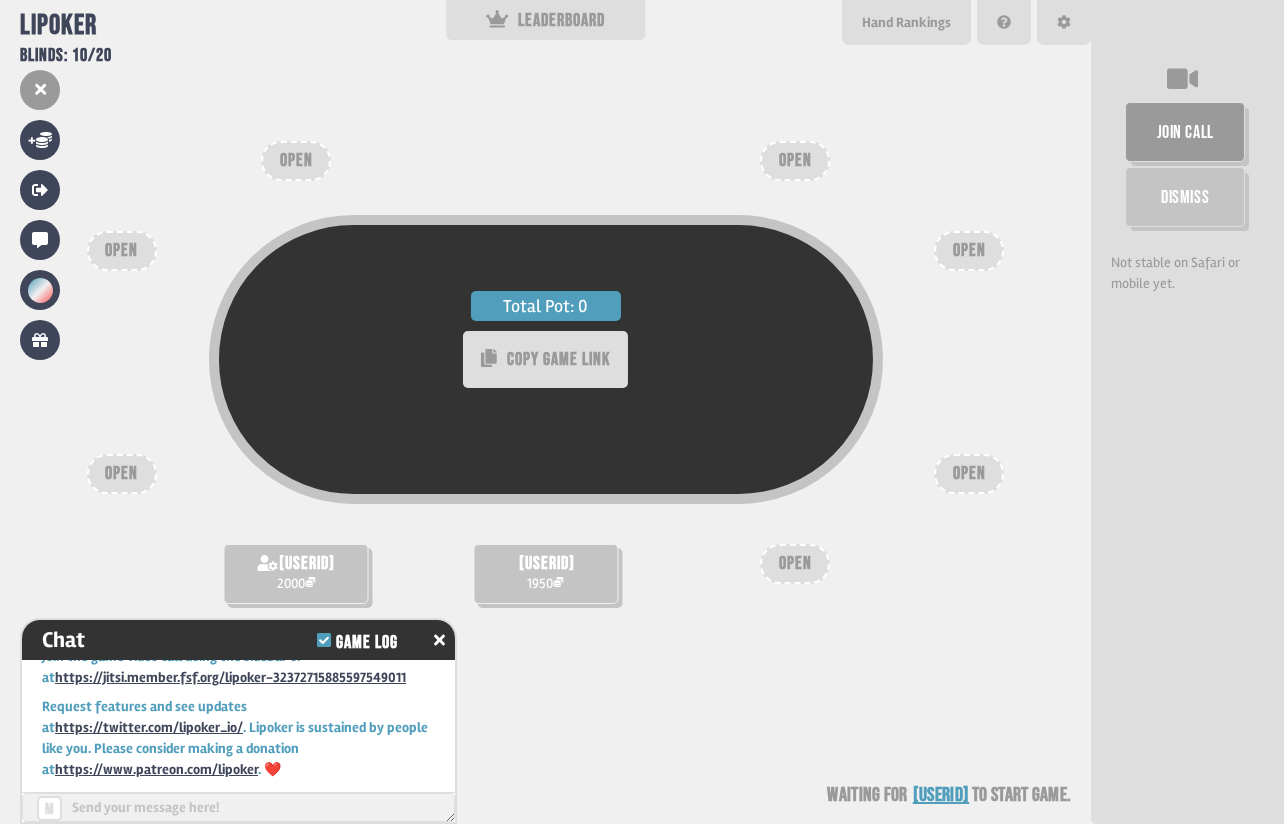 click on "Total Pot: 0   COPY GAME LINK [USERID] 2000  [USERID] 1950  OPEN OPEN OPEN OPEN OPEN OPEN OPEN Waiting for  [USERID]  to   start game" at bounding box center (545, 412) 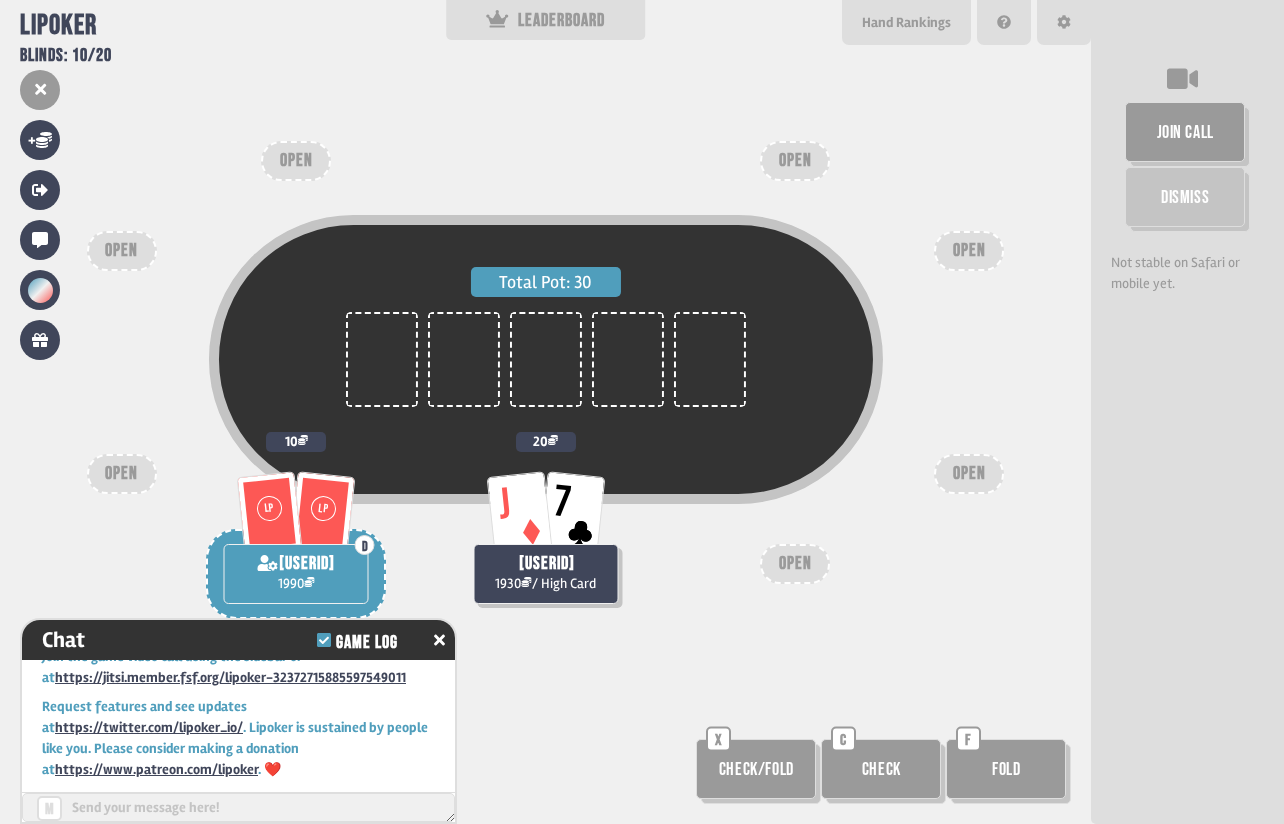 click on "Check" at bounding box center (881, 769) 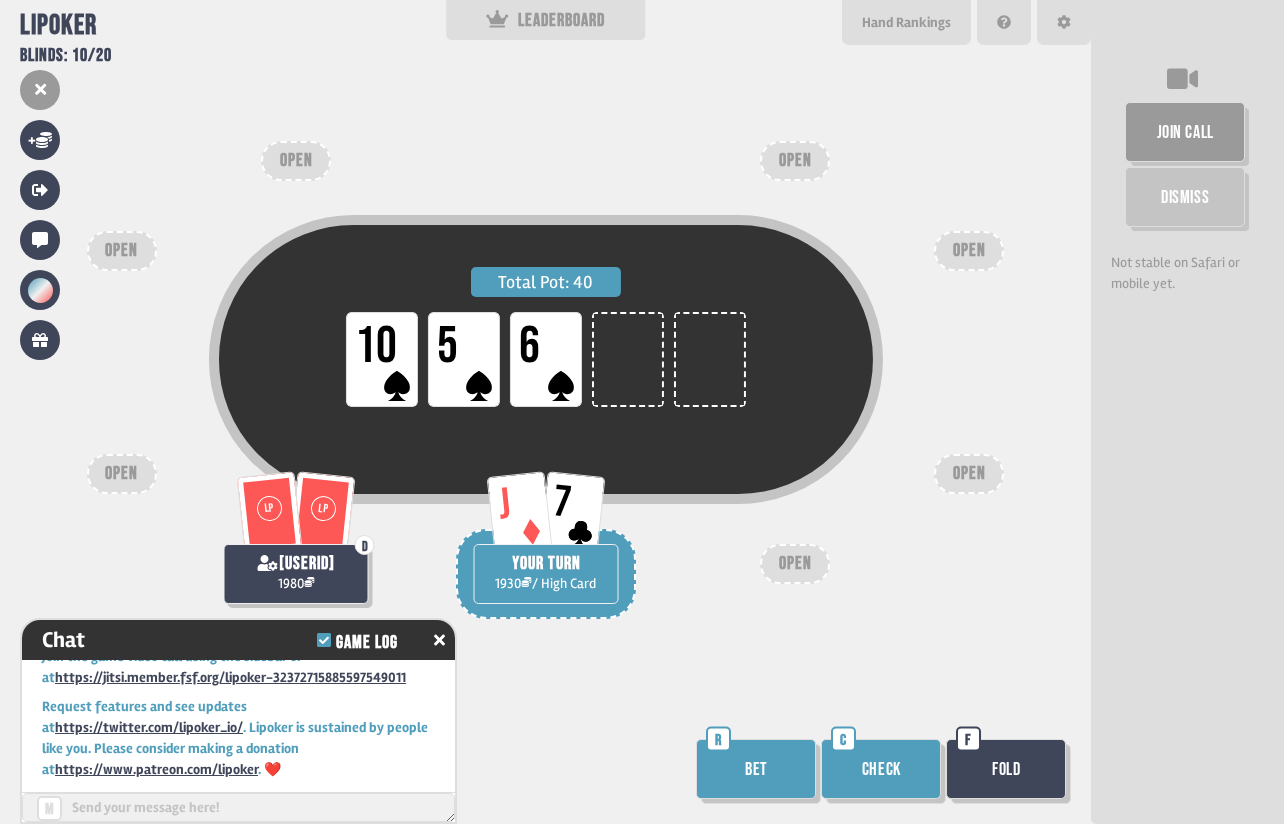 click on "Check" at bounding box center (881, 769) 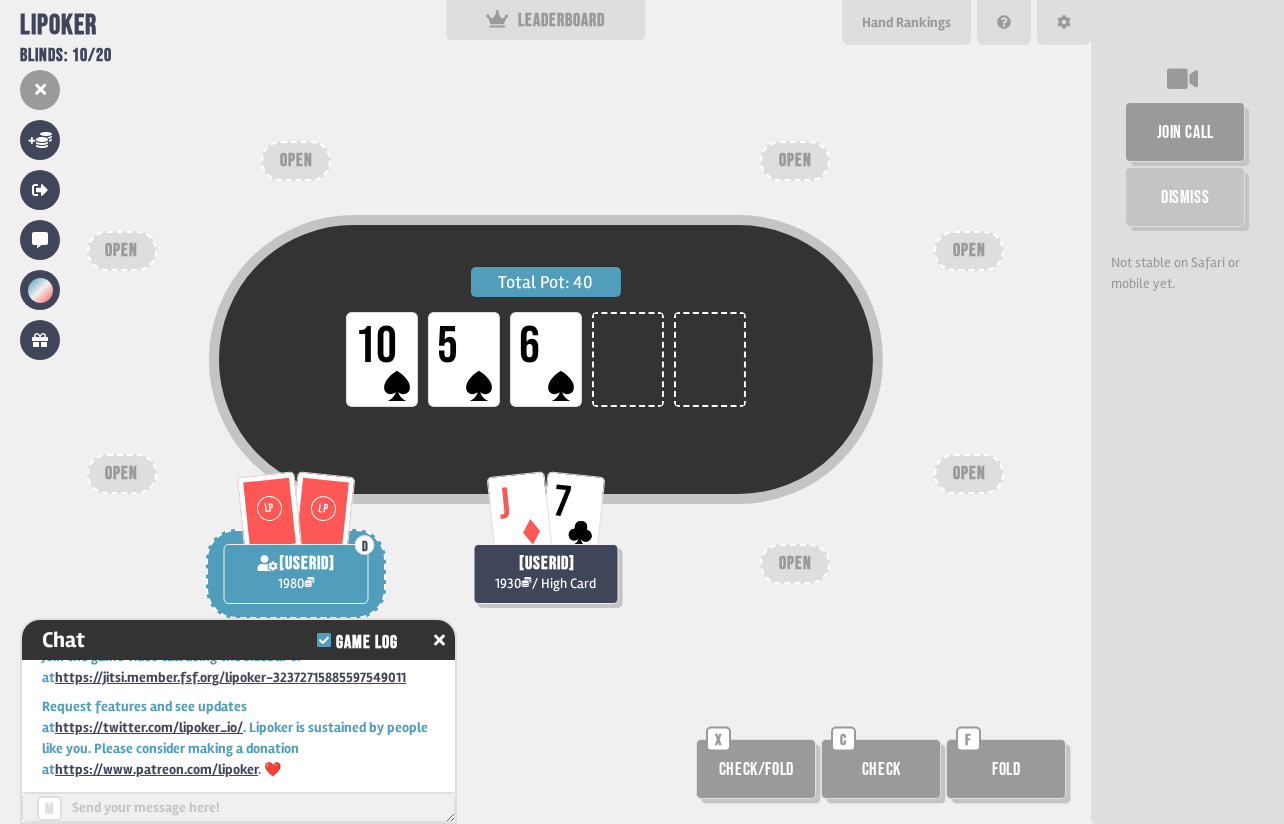 click on "Total Pot: 40   LP 10 LP 5 LP 6 LP LP D 123111 1980  J 7 123123 1930   / High Card OPEN OPEN OPEN OPEN OPEN OPEN OPEN Check/Fold X Check C Fold F" at bounding box center [545, 412] 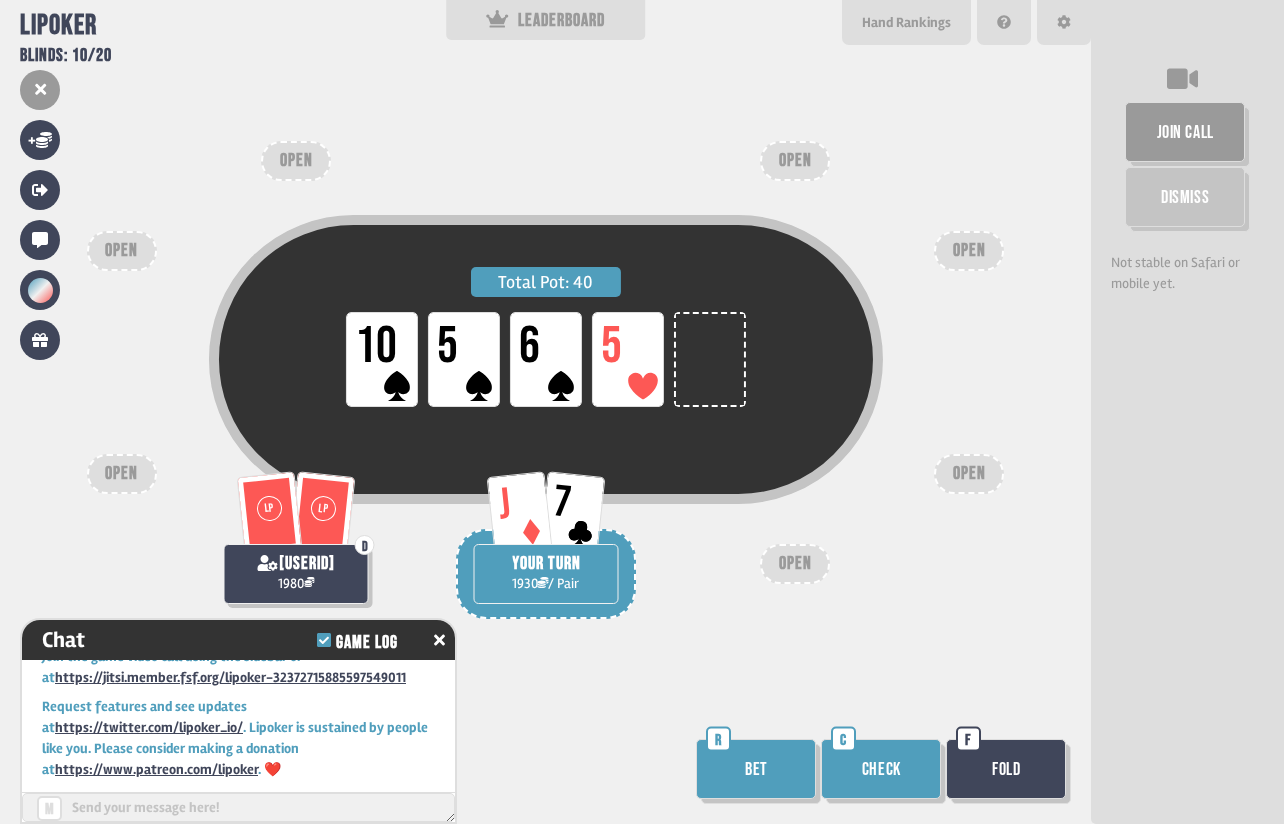 click on "Bet" at bounding box center [756, 769] 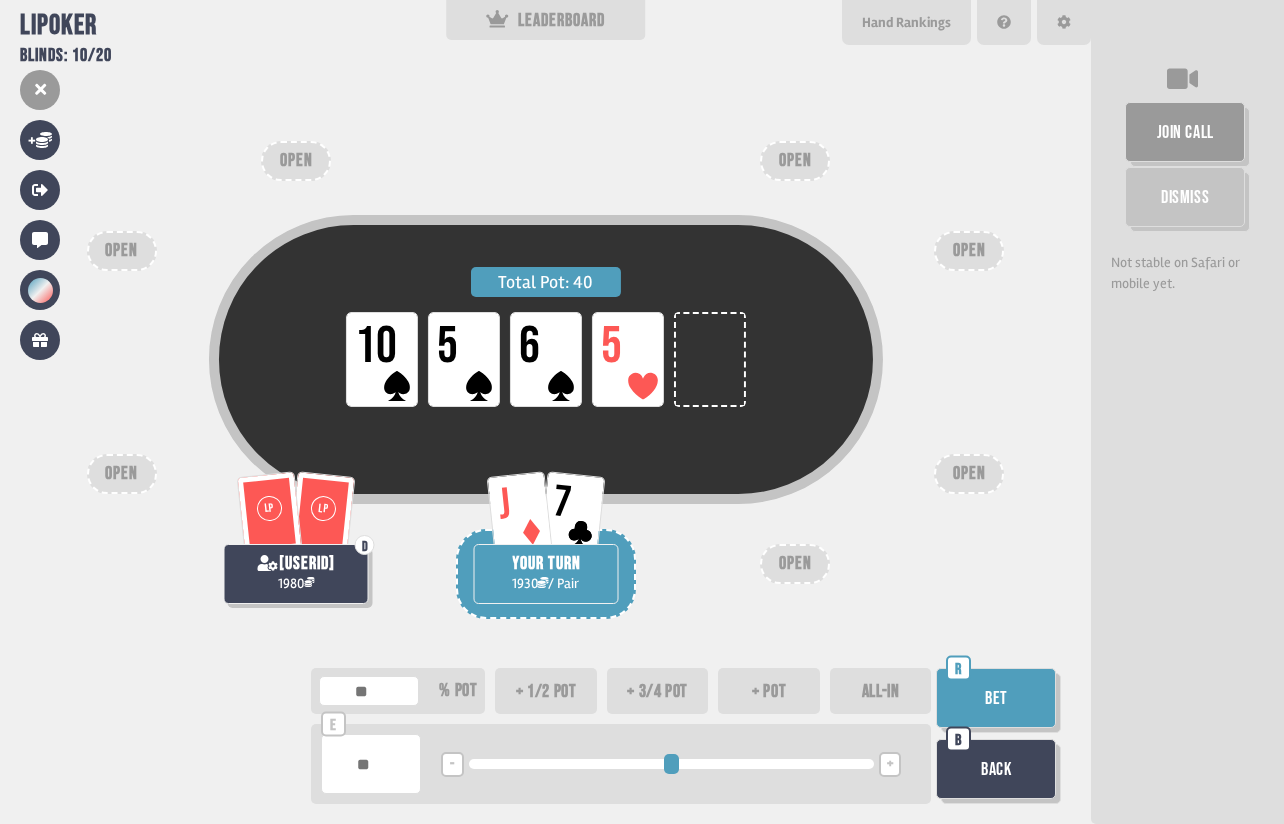 click on "Bet" at bounding box center (996, 698) 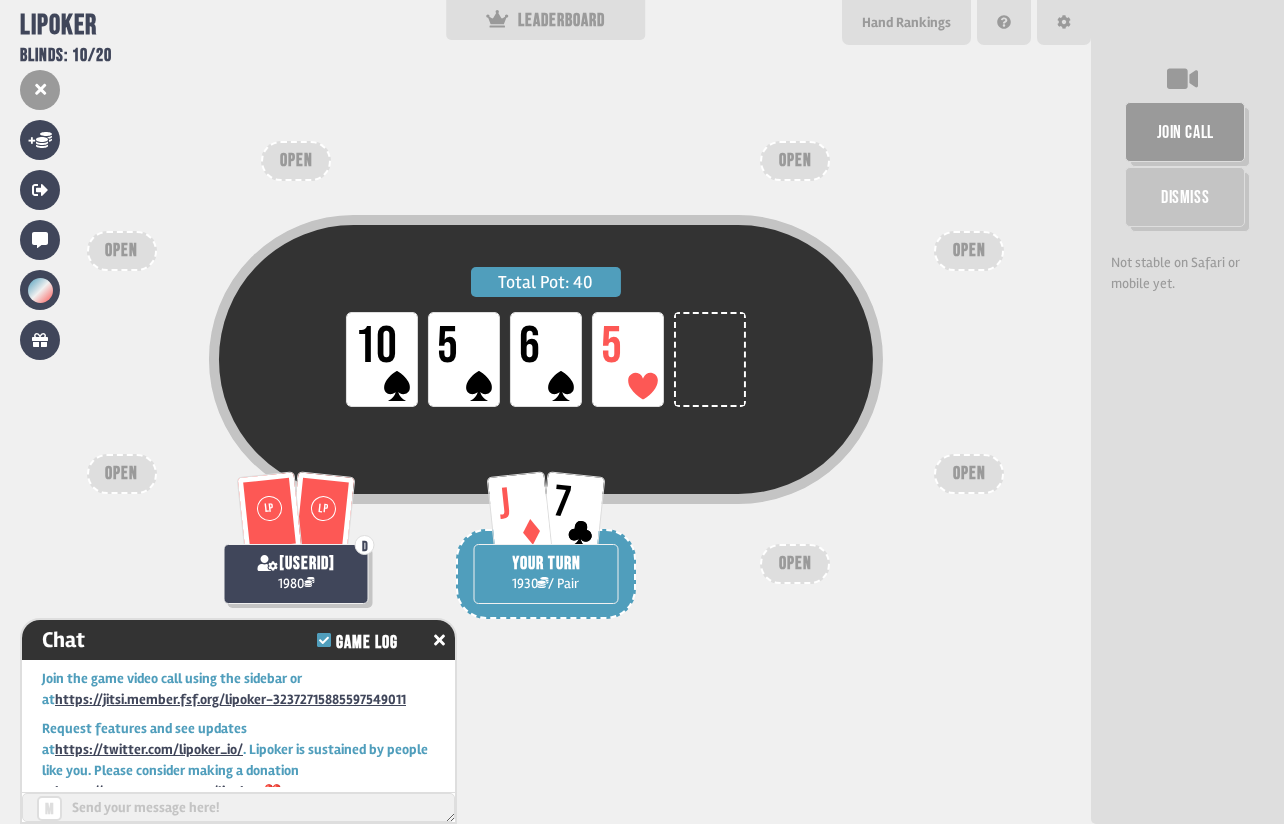 scroll, scrollTop: 312, scrollLeft: 0, axis: vertical 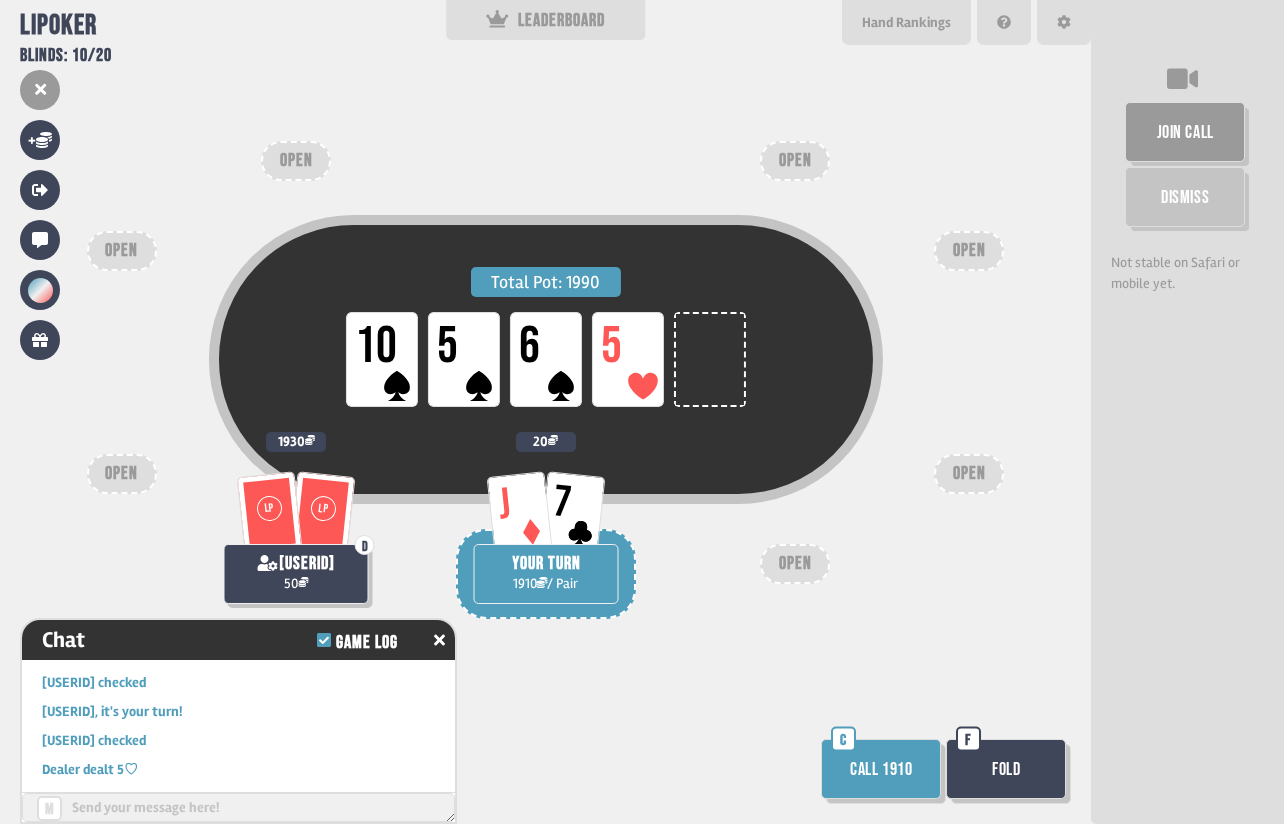 click on "Total Pot: 1990   LP 10 LP 5 LP 6 LP 5 LP LP D 123111 50  1930  J 7 YOUR TURN 1910   / Pair 20  OPEN OPEN OPEN OPEN OPEN OPEN OPEN Call 1910 C Fold F" at bounding box center [545, 412] 